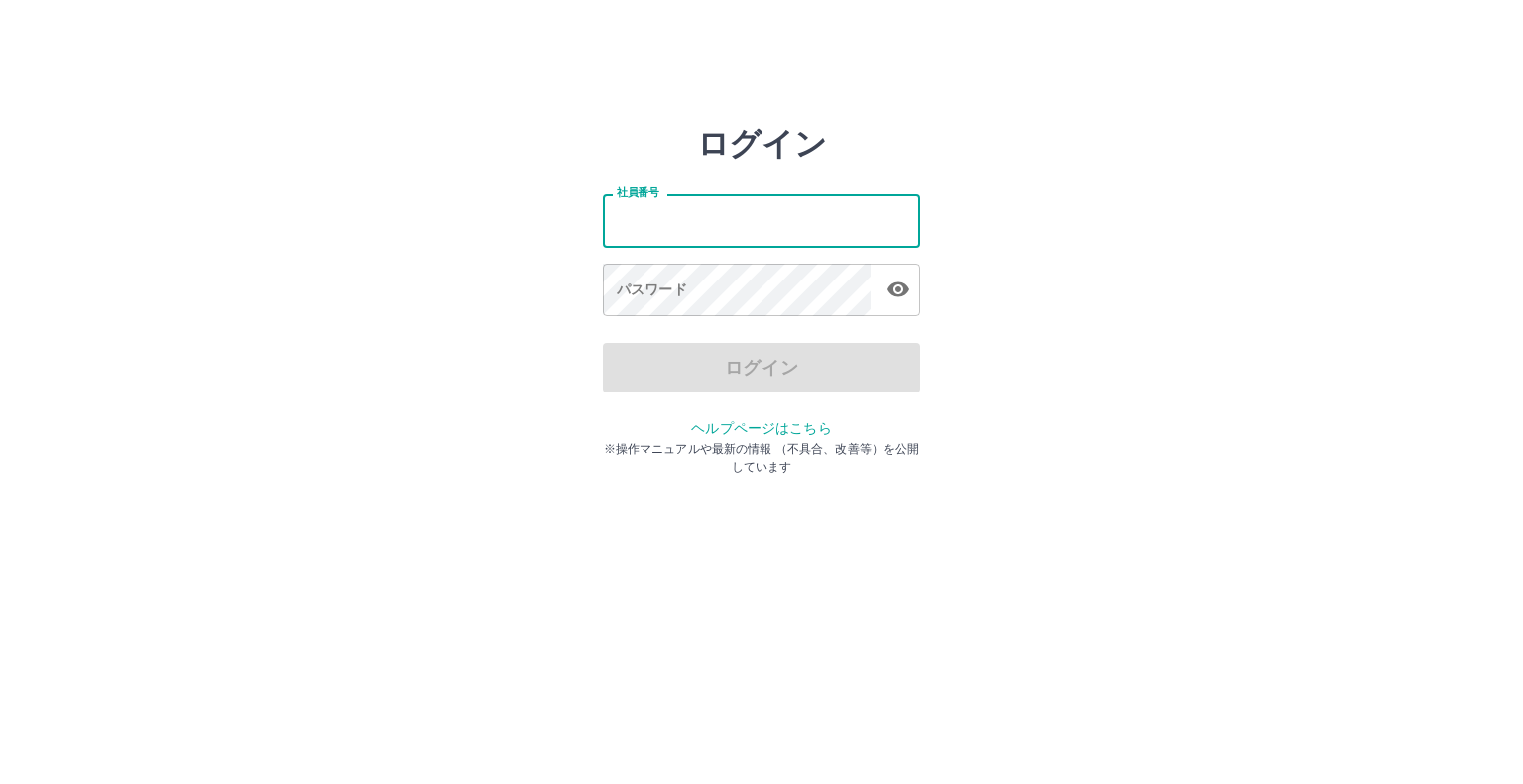 scroll, scrollTop: 0, scrollLeft: 0, axis: both 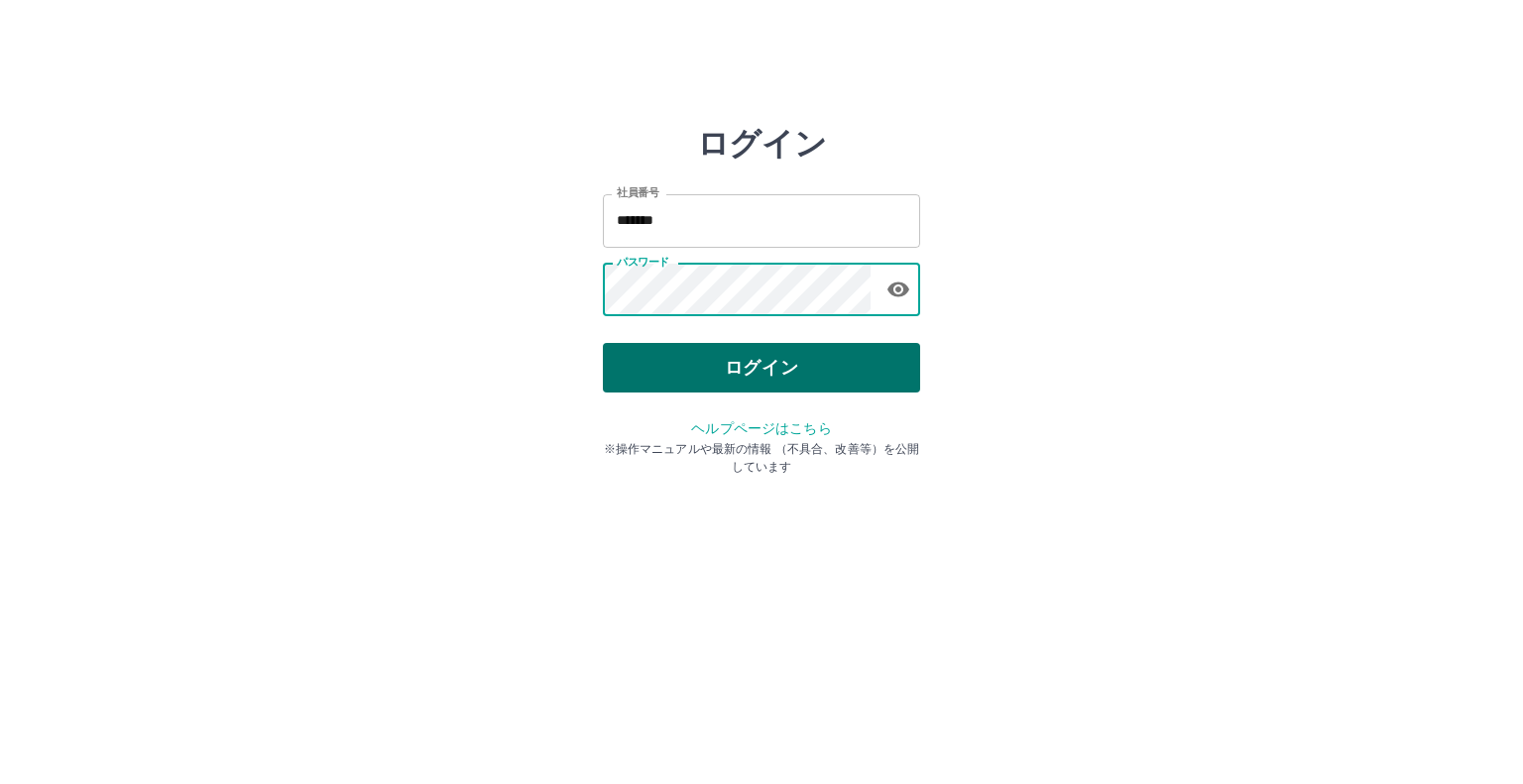 click on "ログイン" at bounding box center (762, 368) 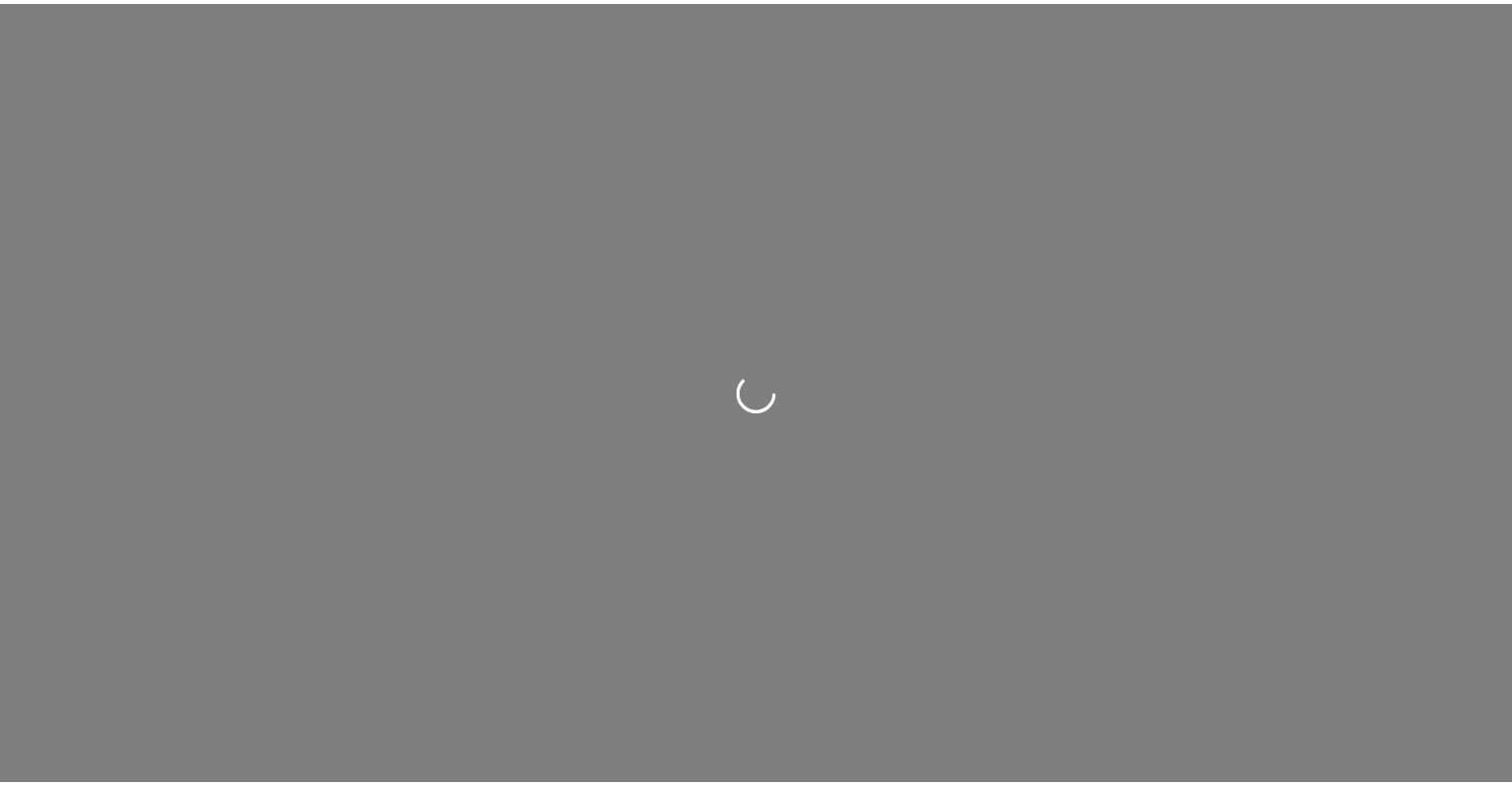 scroll, scrollTop: 0, scrollLeft: 0, axis: both 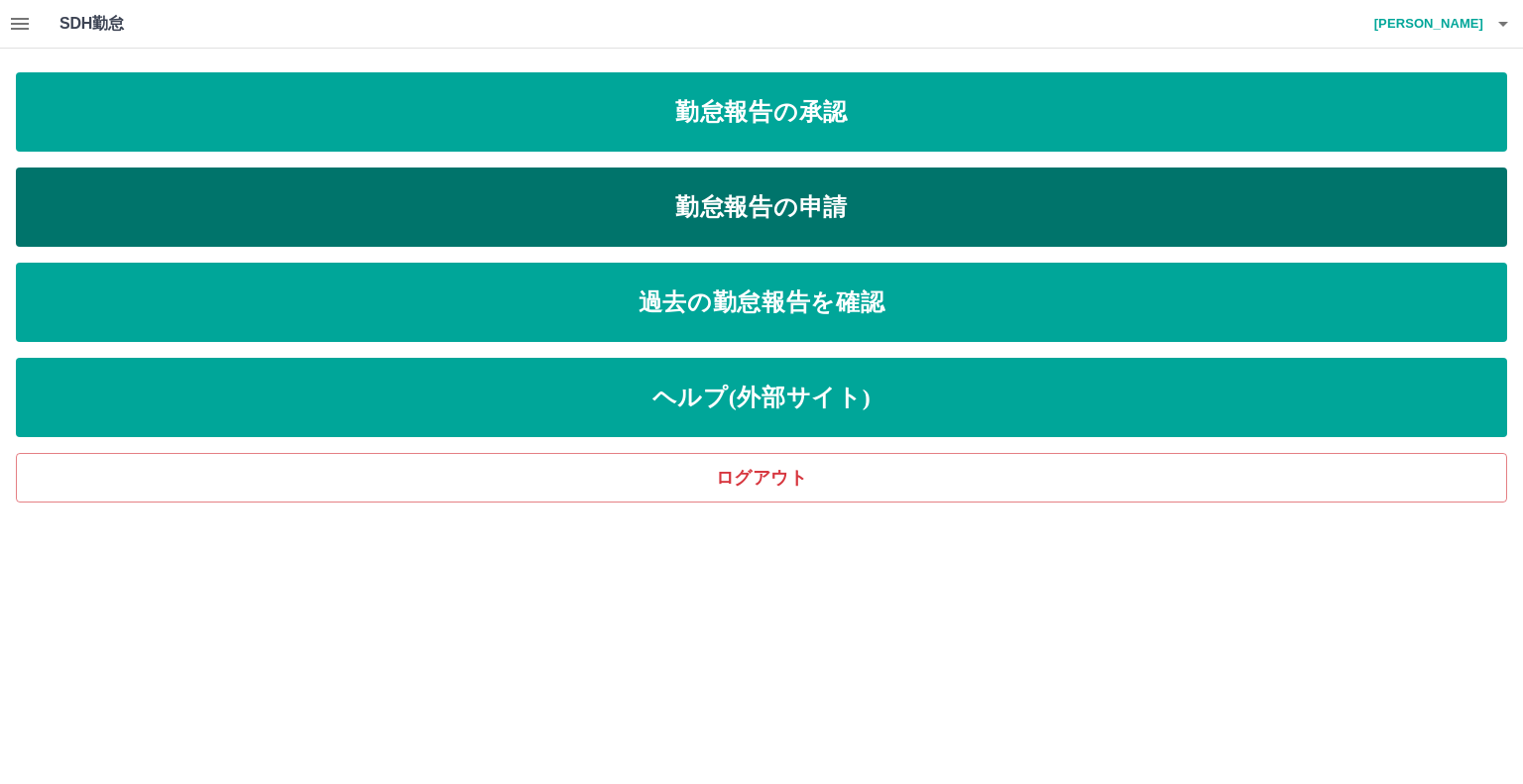 click on "勤怠報告の申請" at bounding box center [762, 207] 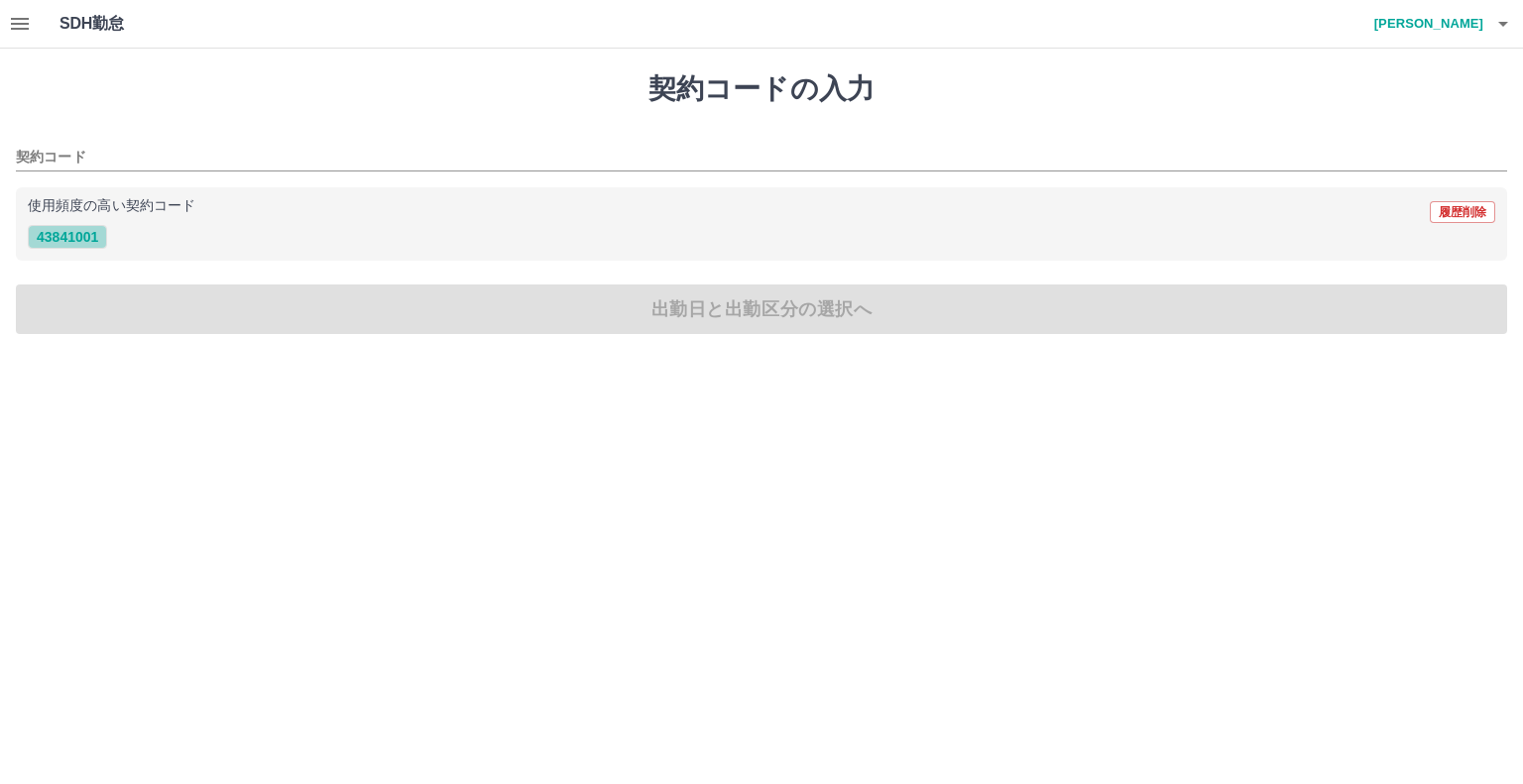 click on "43841001" at bounding box center (67, 237) 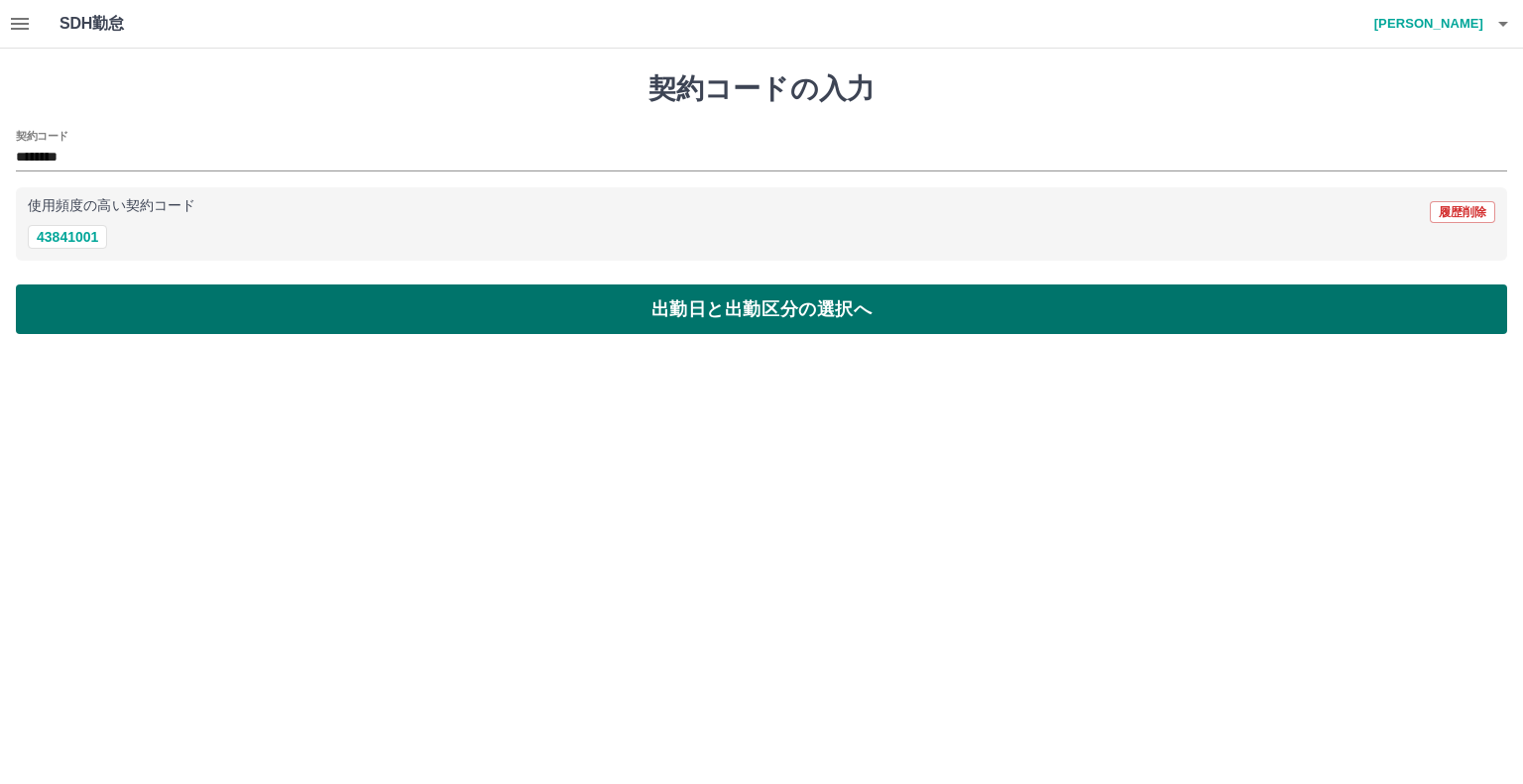 click on "出勤日と出勤区分の選択へ" at bounding box center (762, 309) 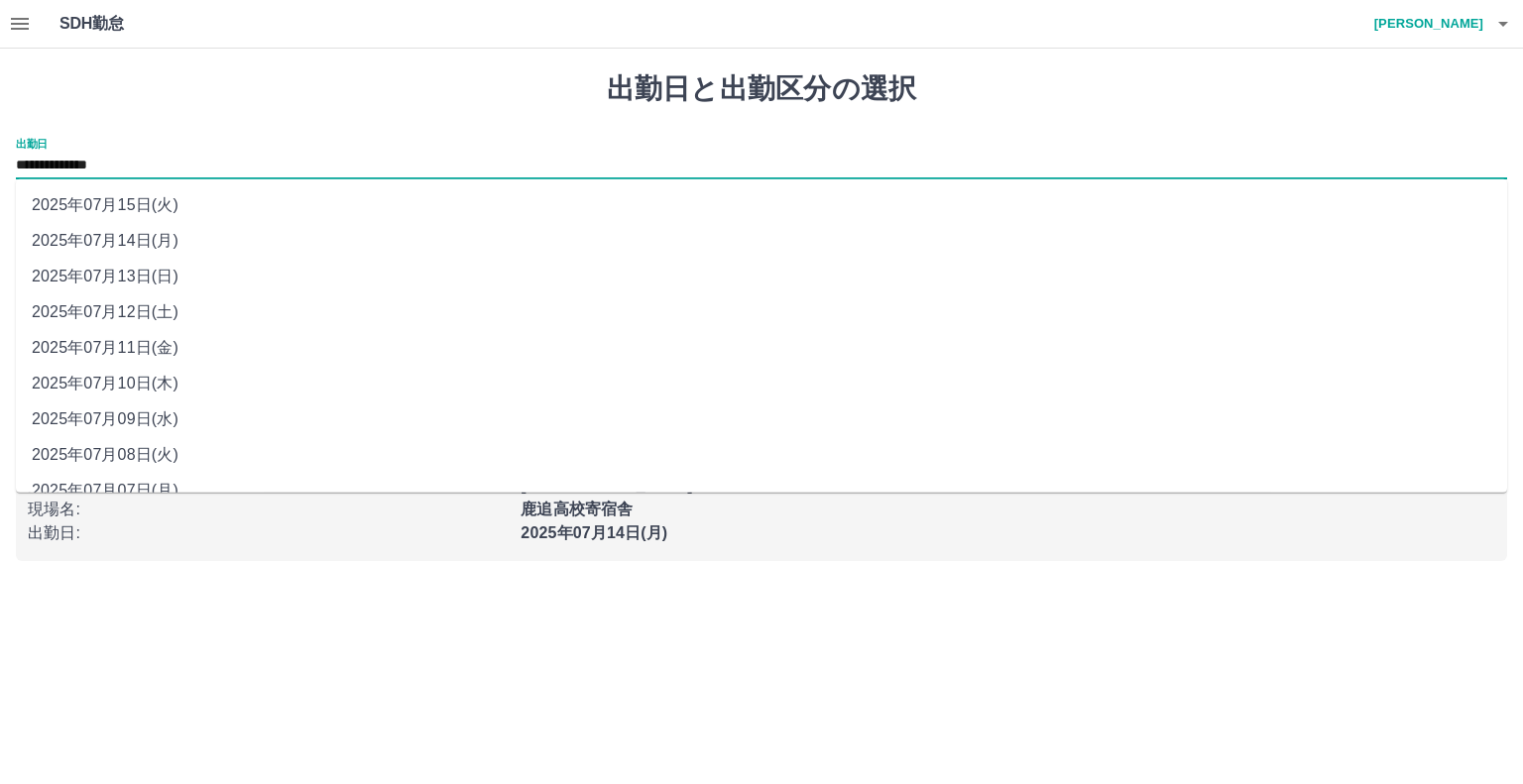 click on "**********" at bounding box center [762, 166] 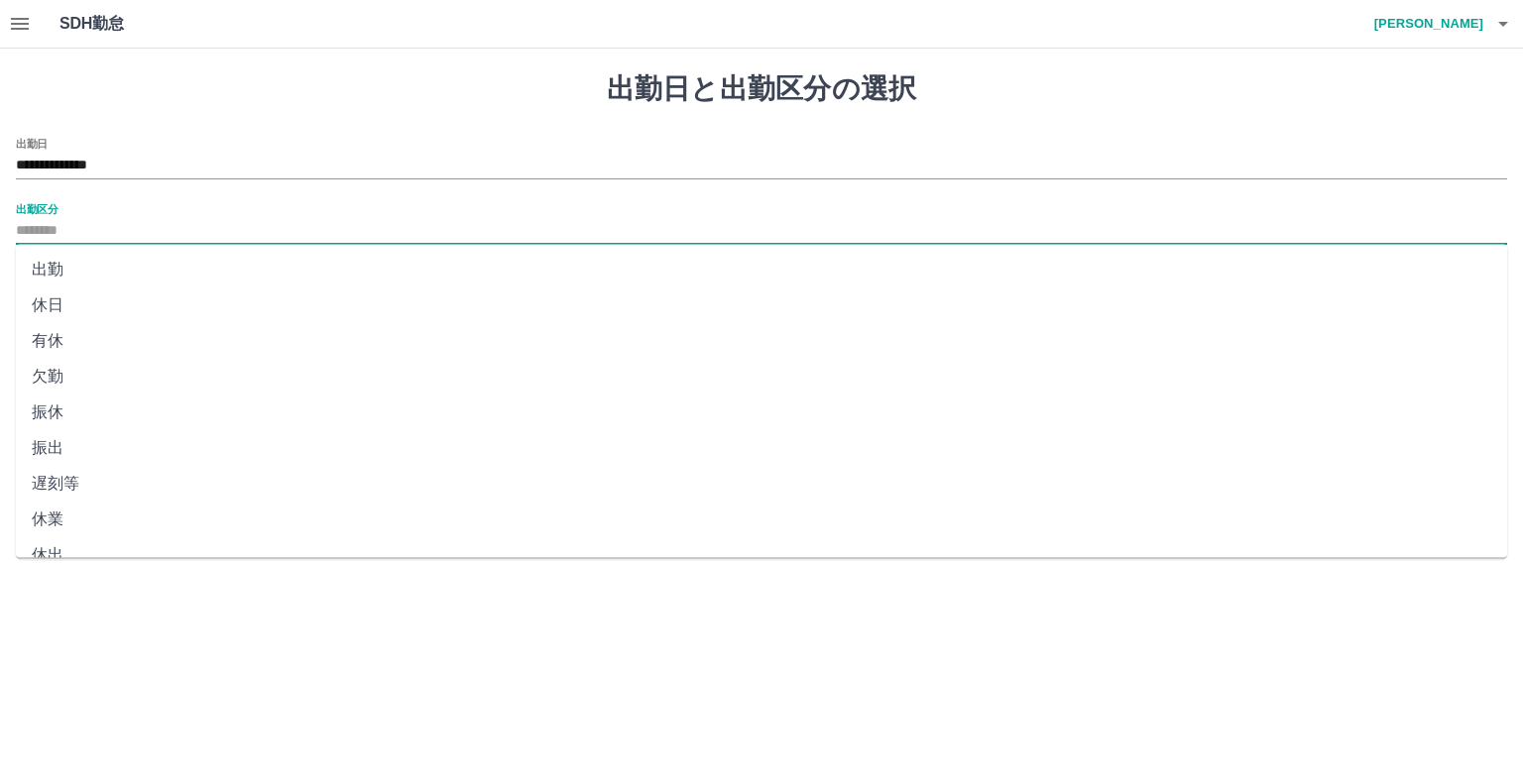 click on "出勤区分" at bounding box center [762, 231] 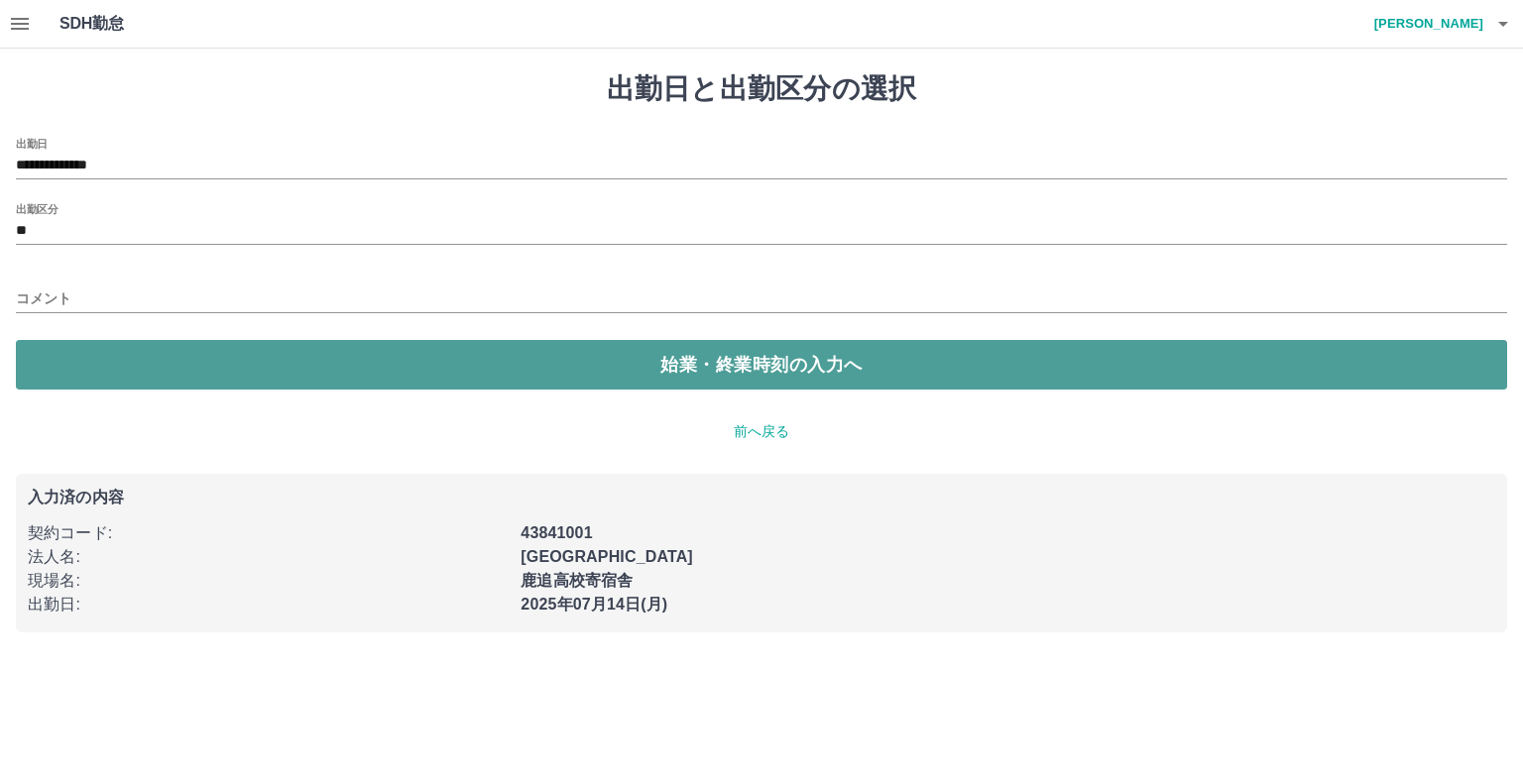 click on "始業・終業時刻の入力へ" at bounding box center [762, 365] 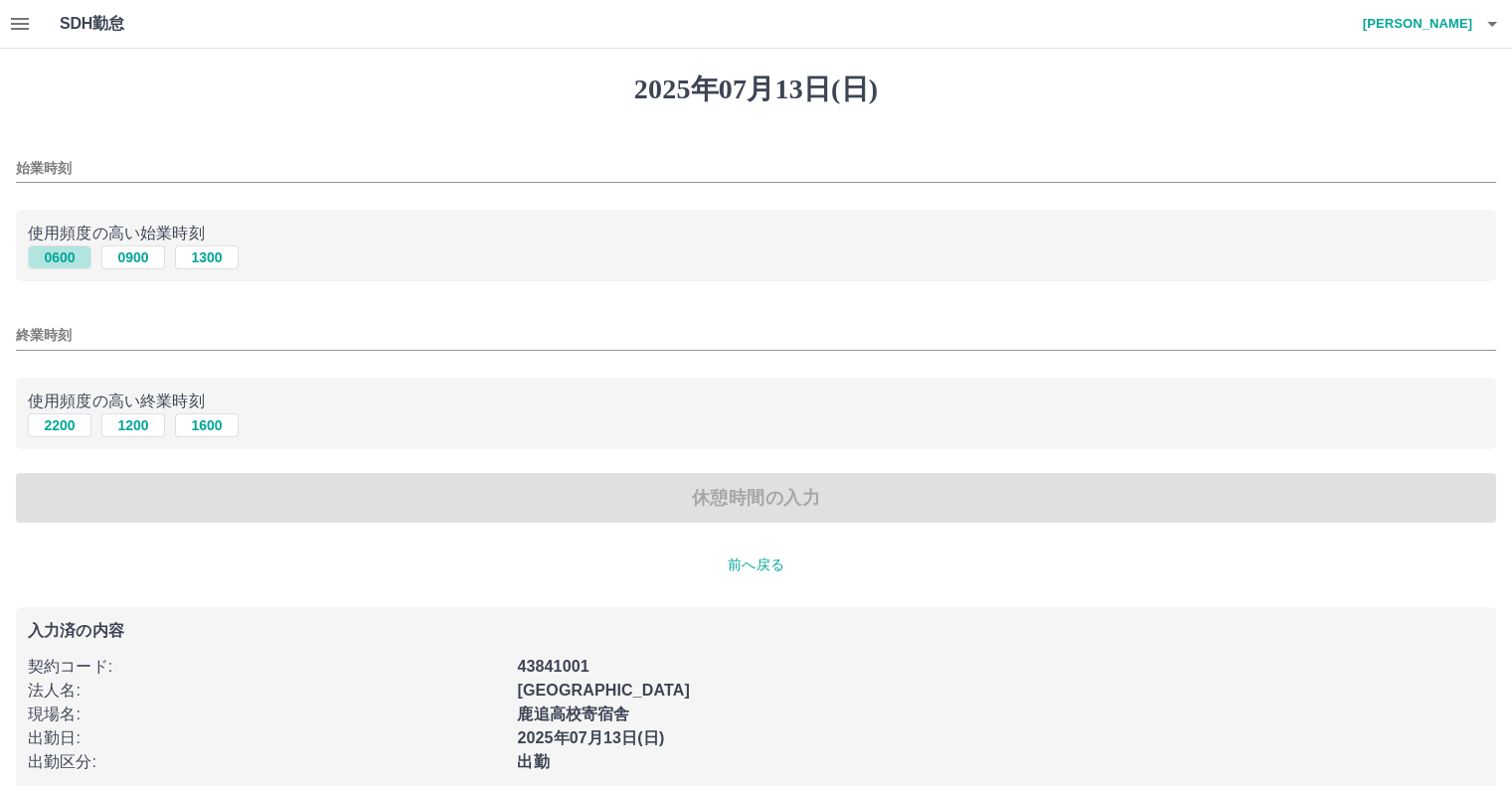drag, startPoint x: 48, startPoint y: 259, endPoint x: 54, endPoint y: 280, distance: 21.84033 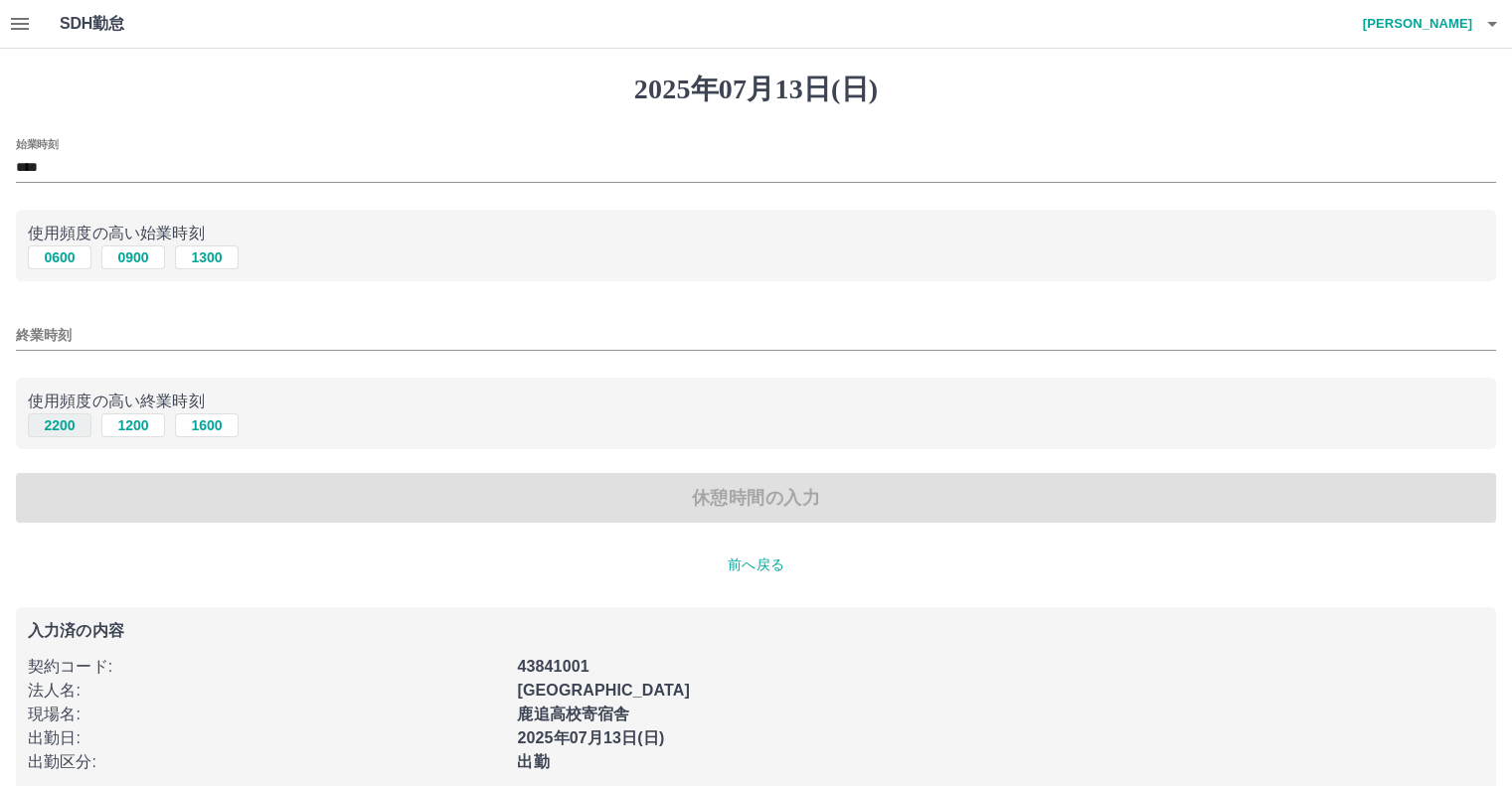 click on "2200" at bounding box center [60, 425] 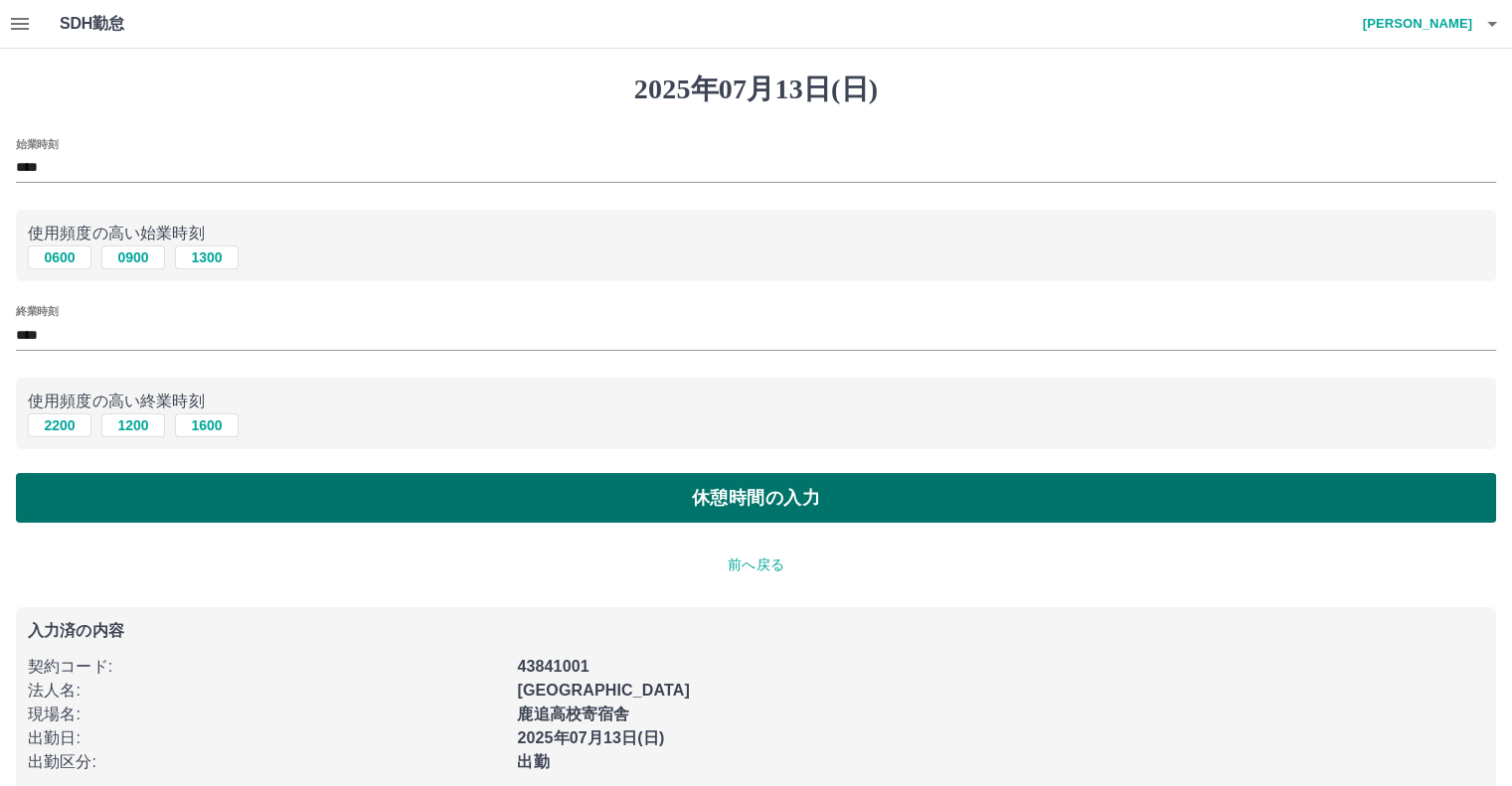 click on "休憩時間の入力" at bounding box center [756, 498] 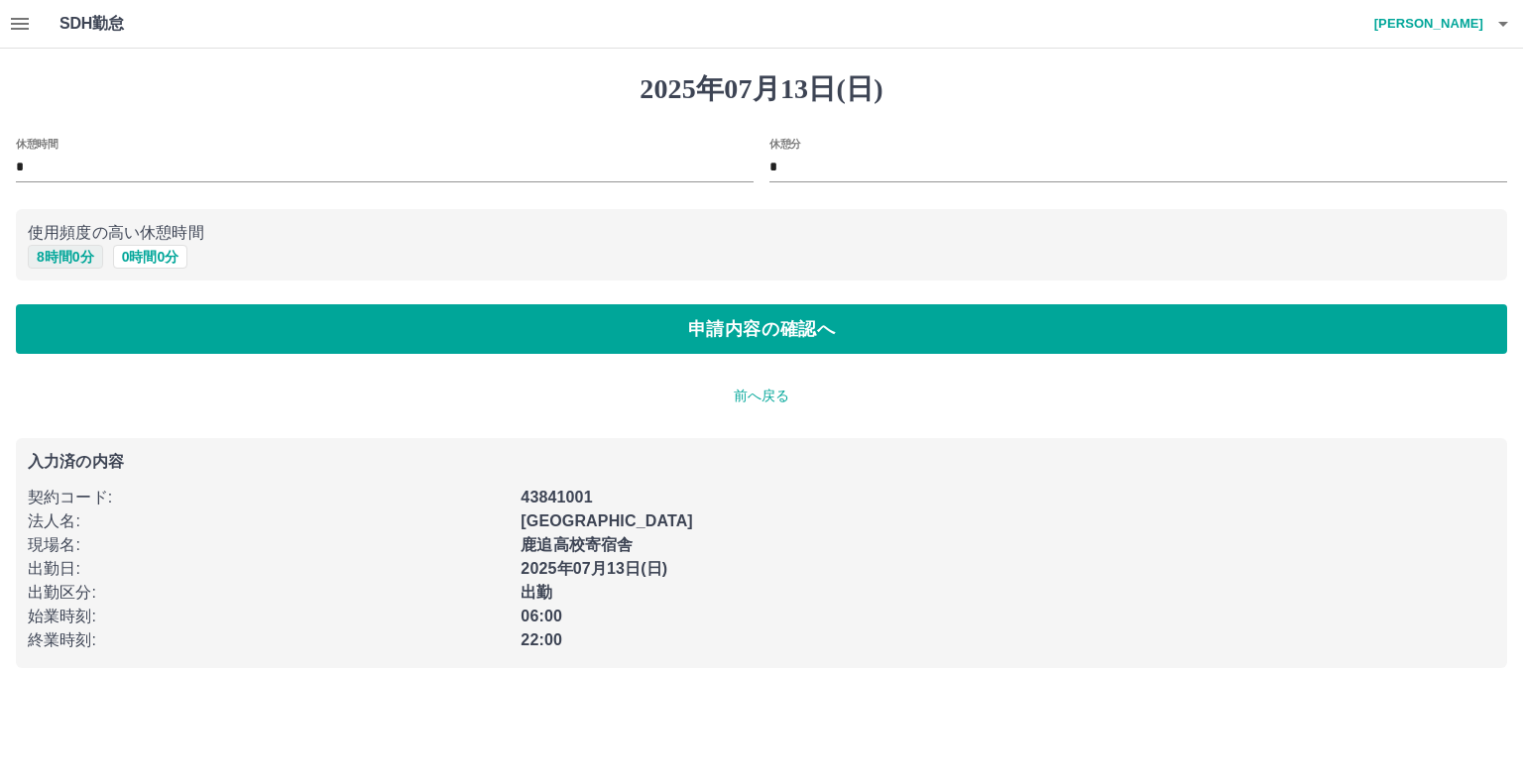 click on "8 時間 0 分" at bounding box center [65, 257] 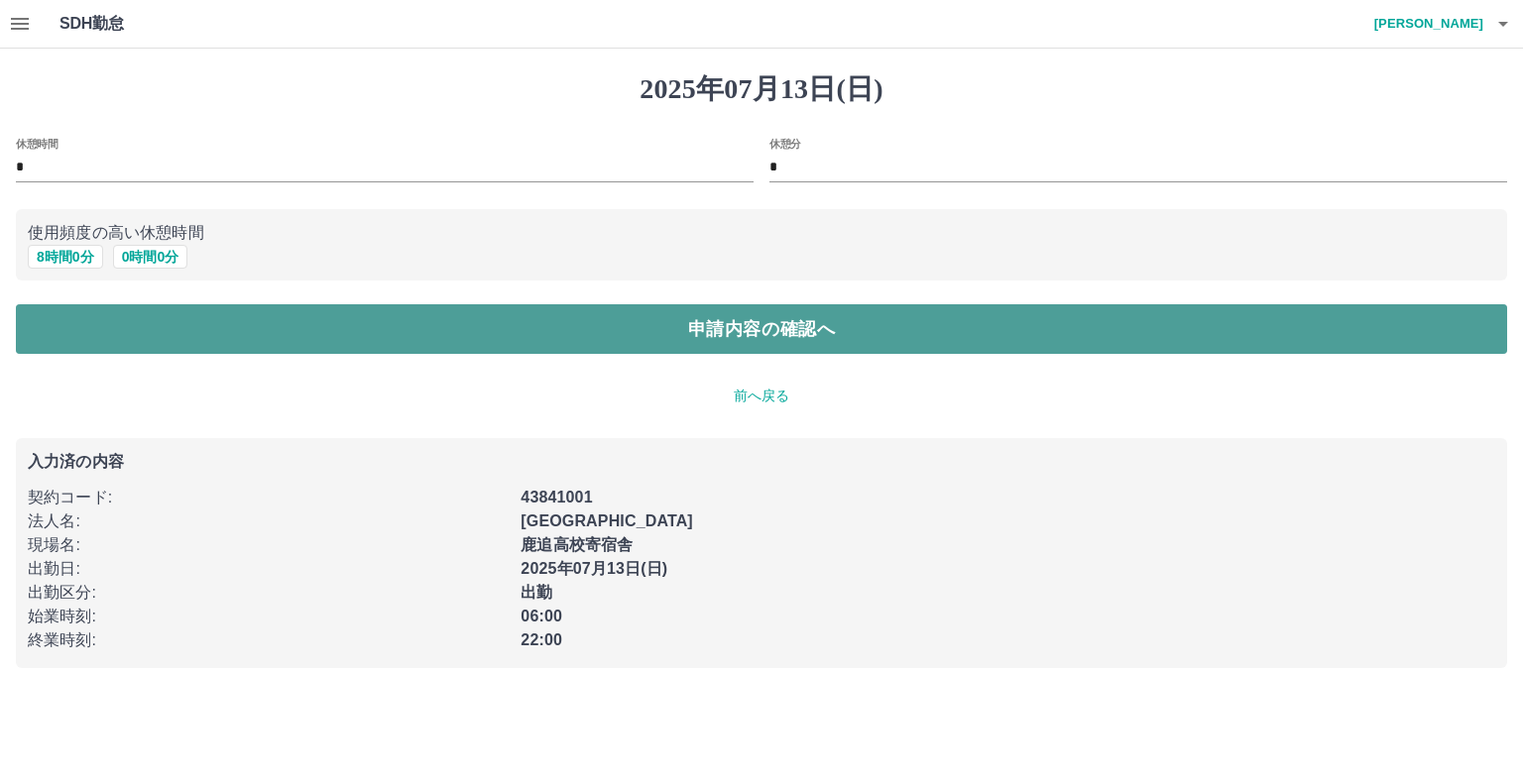 click on "申請内容の確認へ" at bounding box center [762, 329] 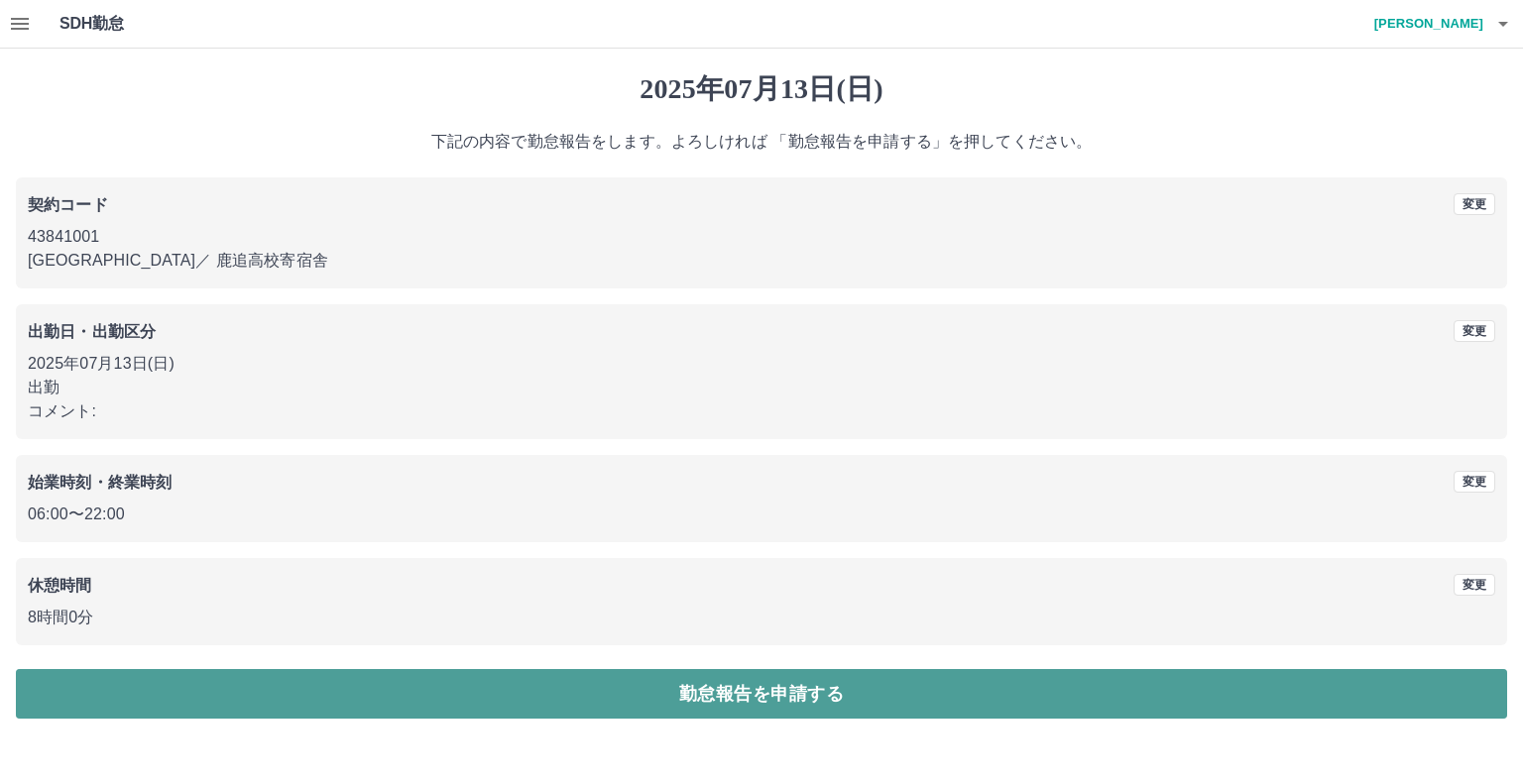 click on "勤怠報告を申請する" at bounding box center [762, 694] 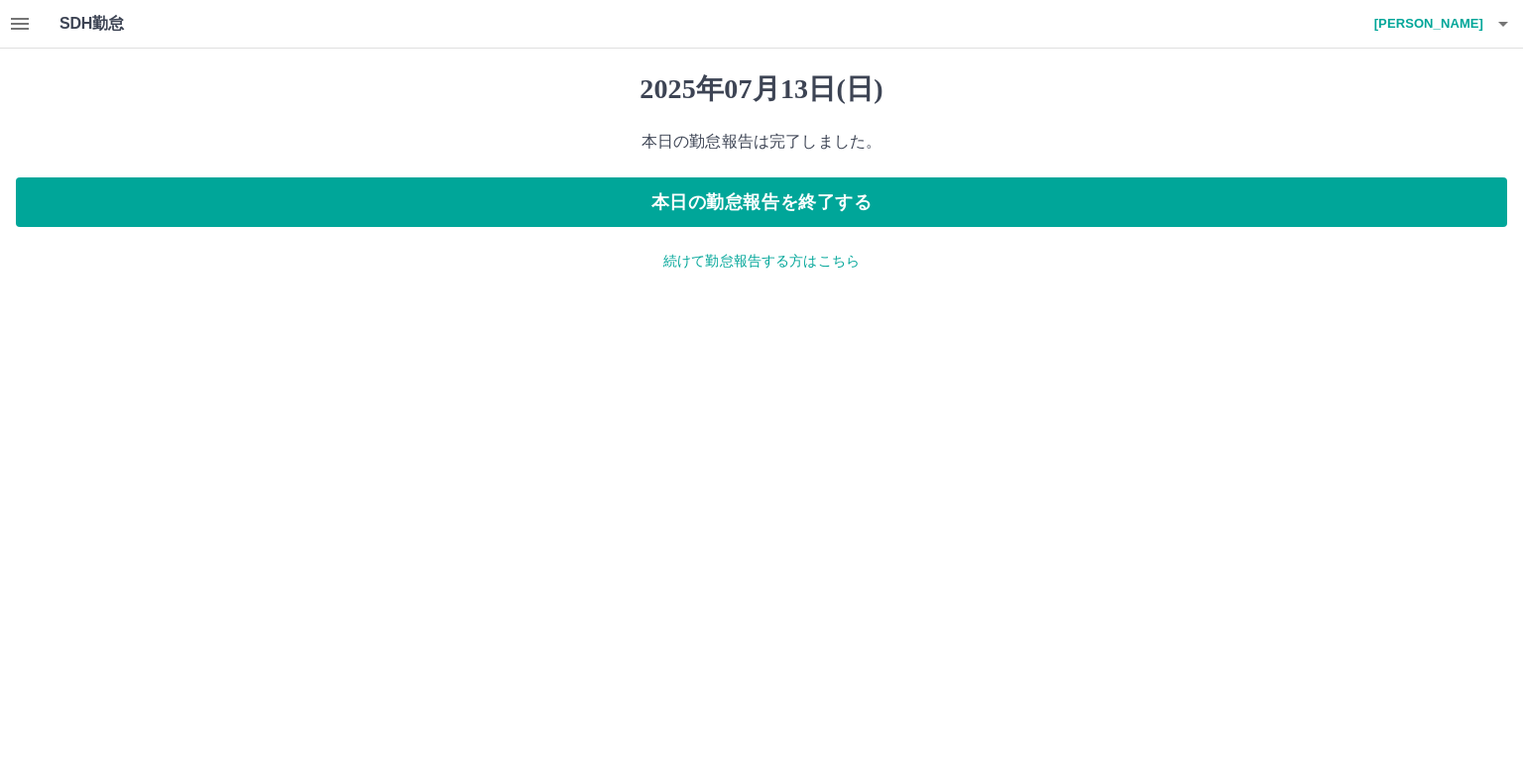 click on "続けて勤怠報告する方はこちら" at bounding box center (762, 261) 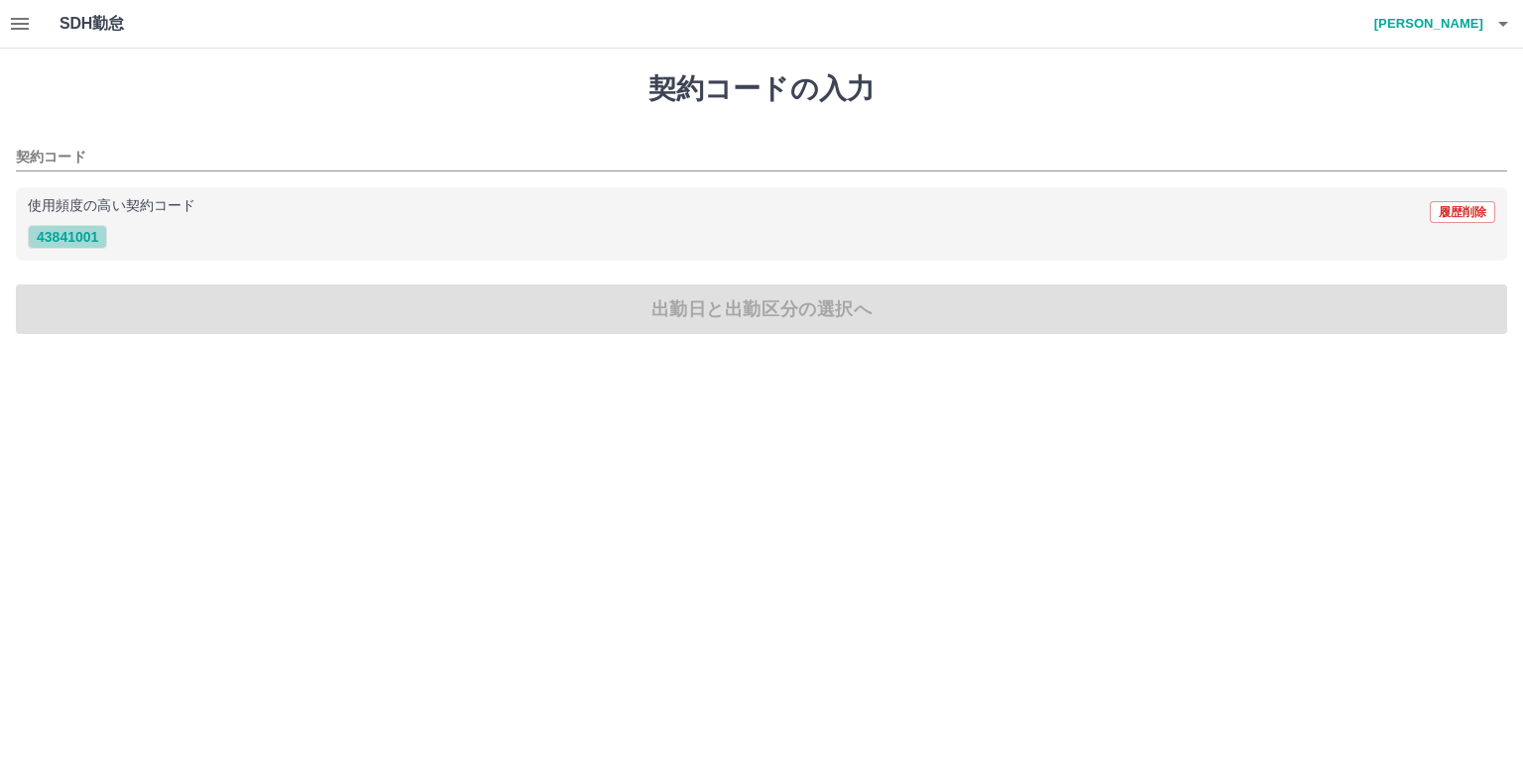 click on "43841001" at bounding box center [67, 237] 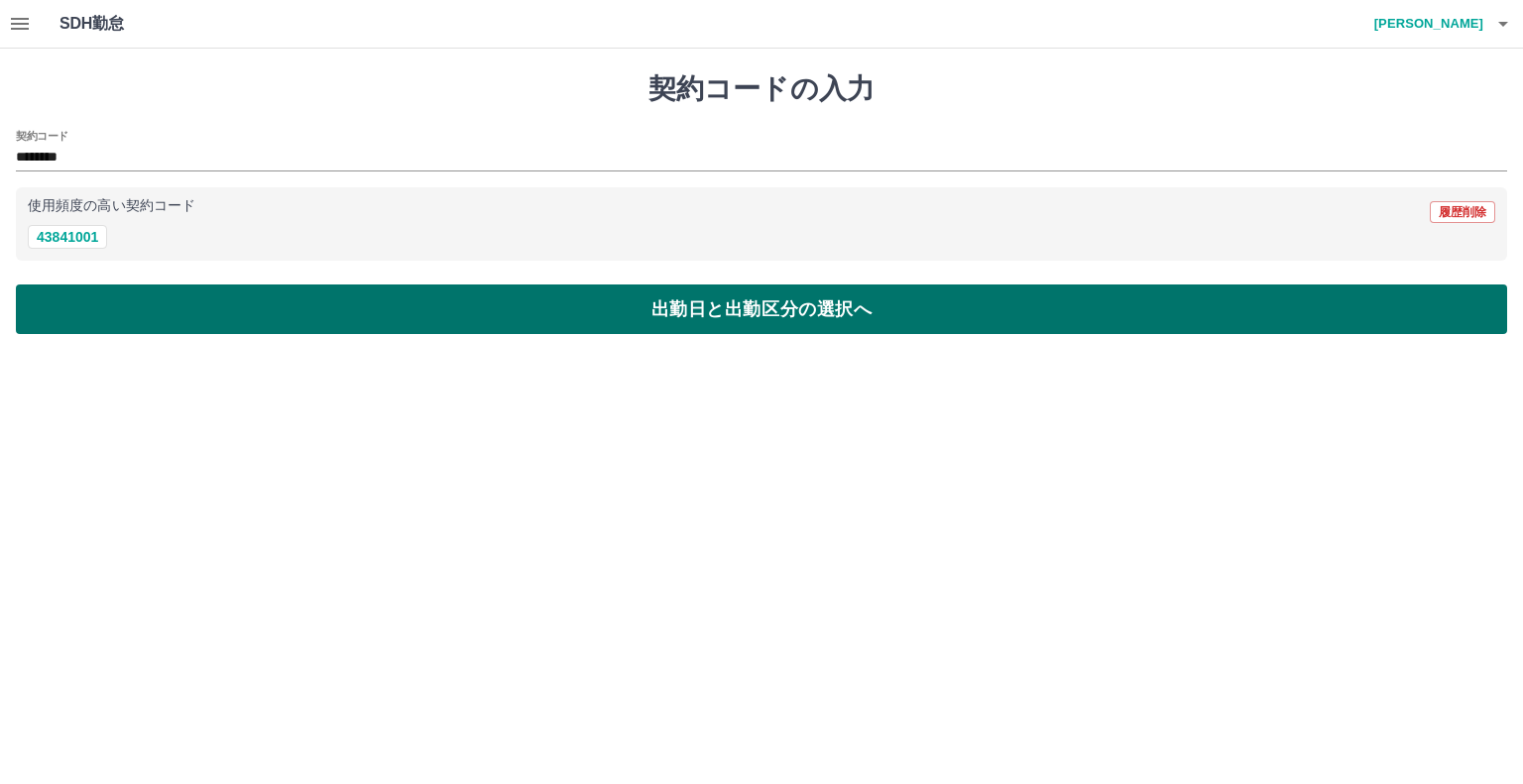 click on "出勤日と出勤区分の選択へ" at bounding box center (762, 309) 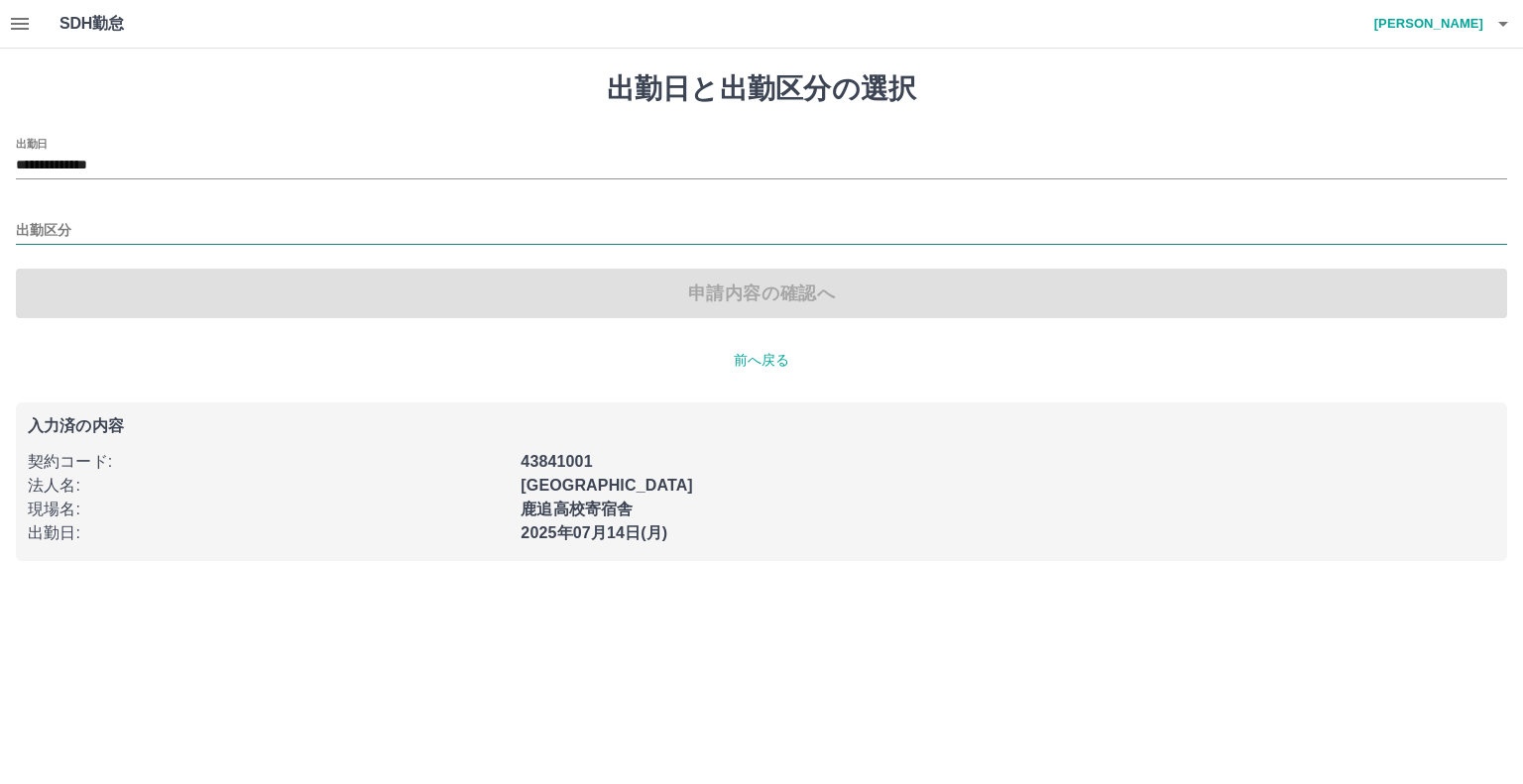 click on "出勤区分" at bounding box center [762, 231] 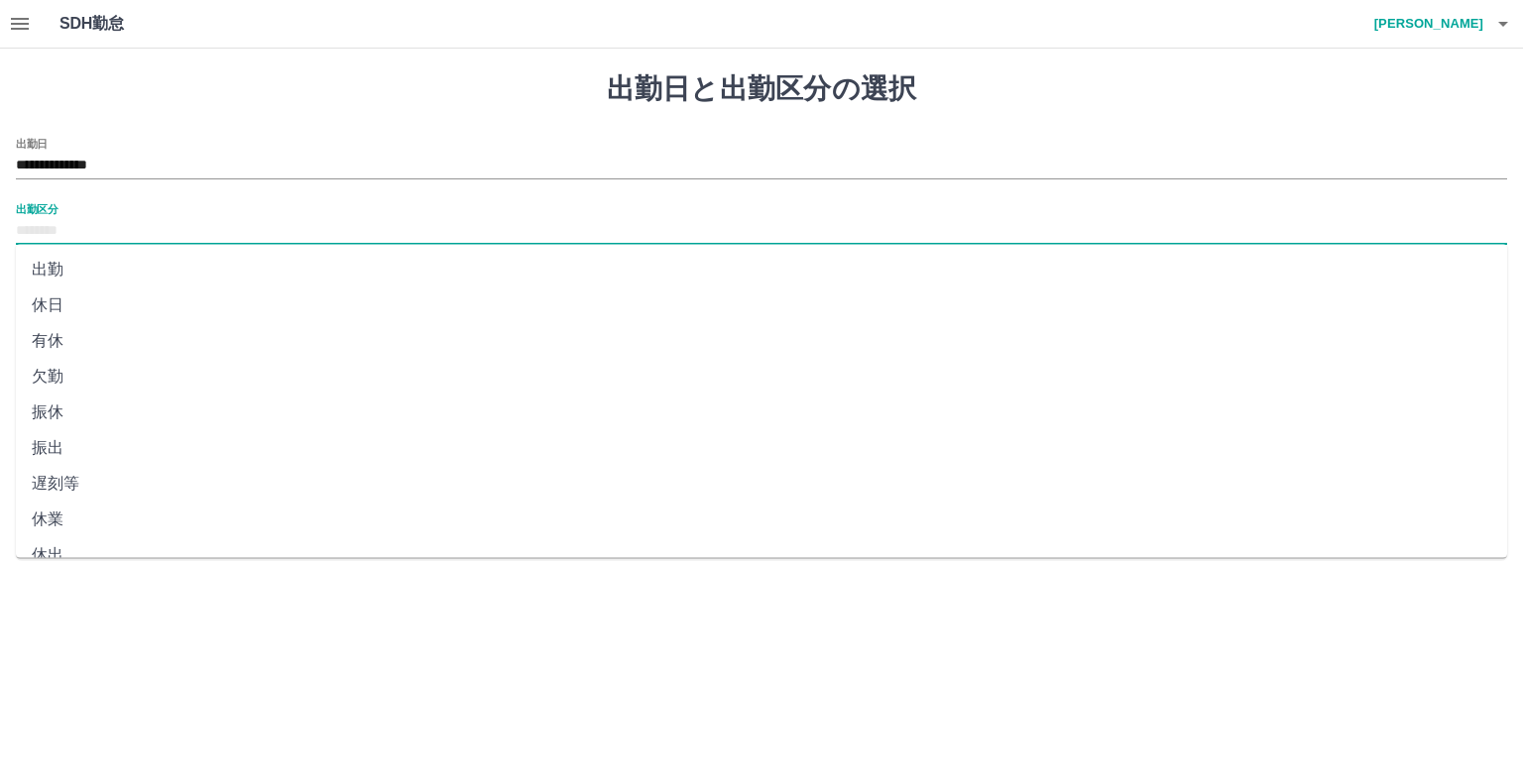 click on "出勤" at bounding box center [762, 270] 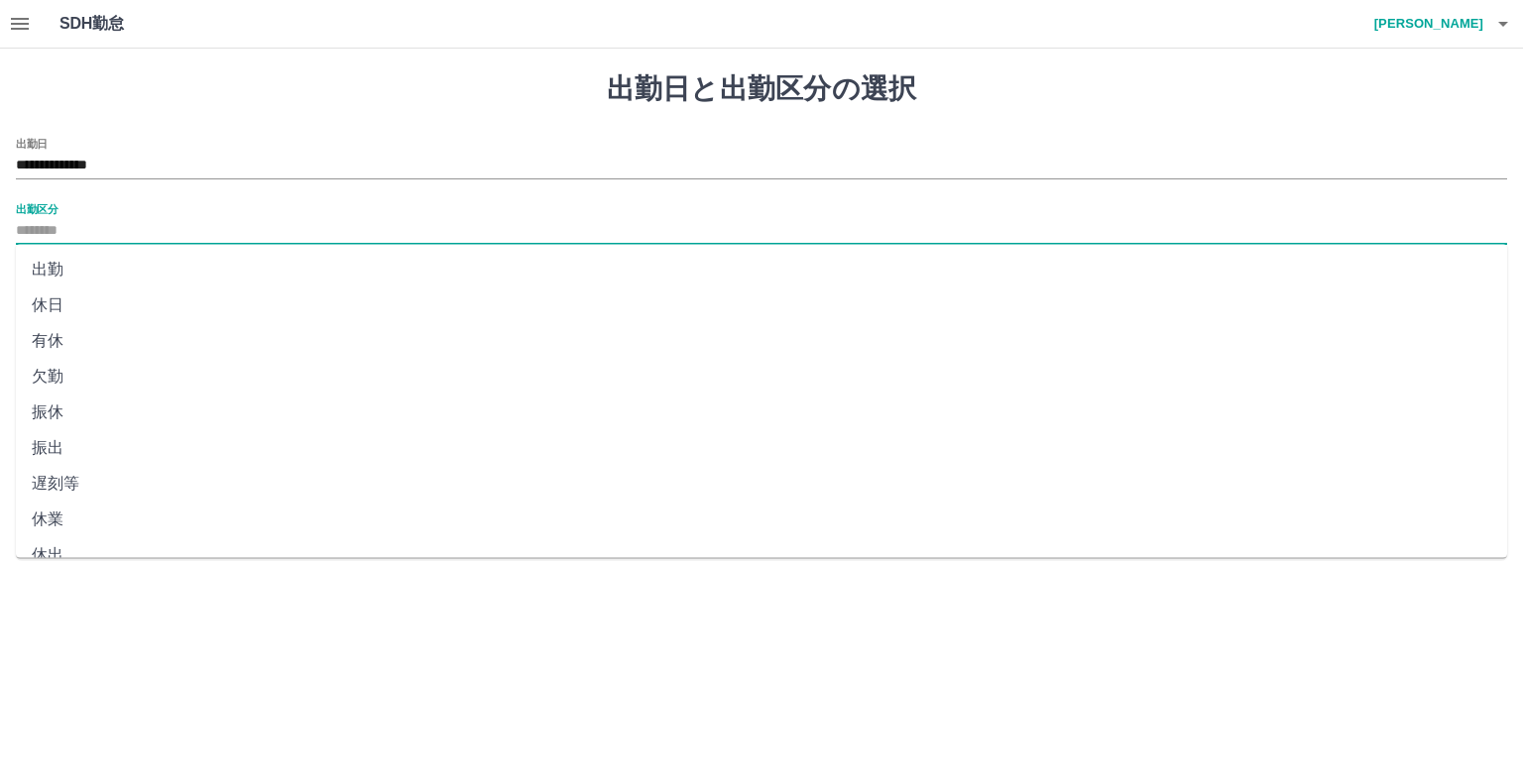type on "**" 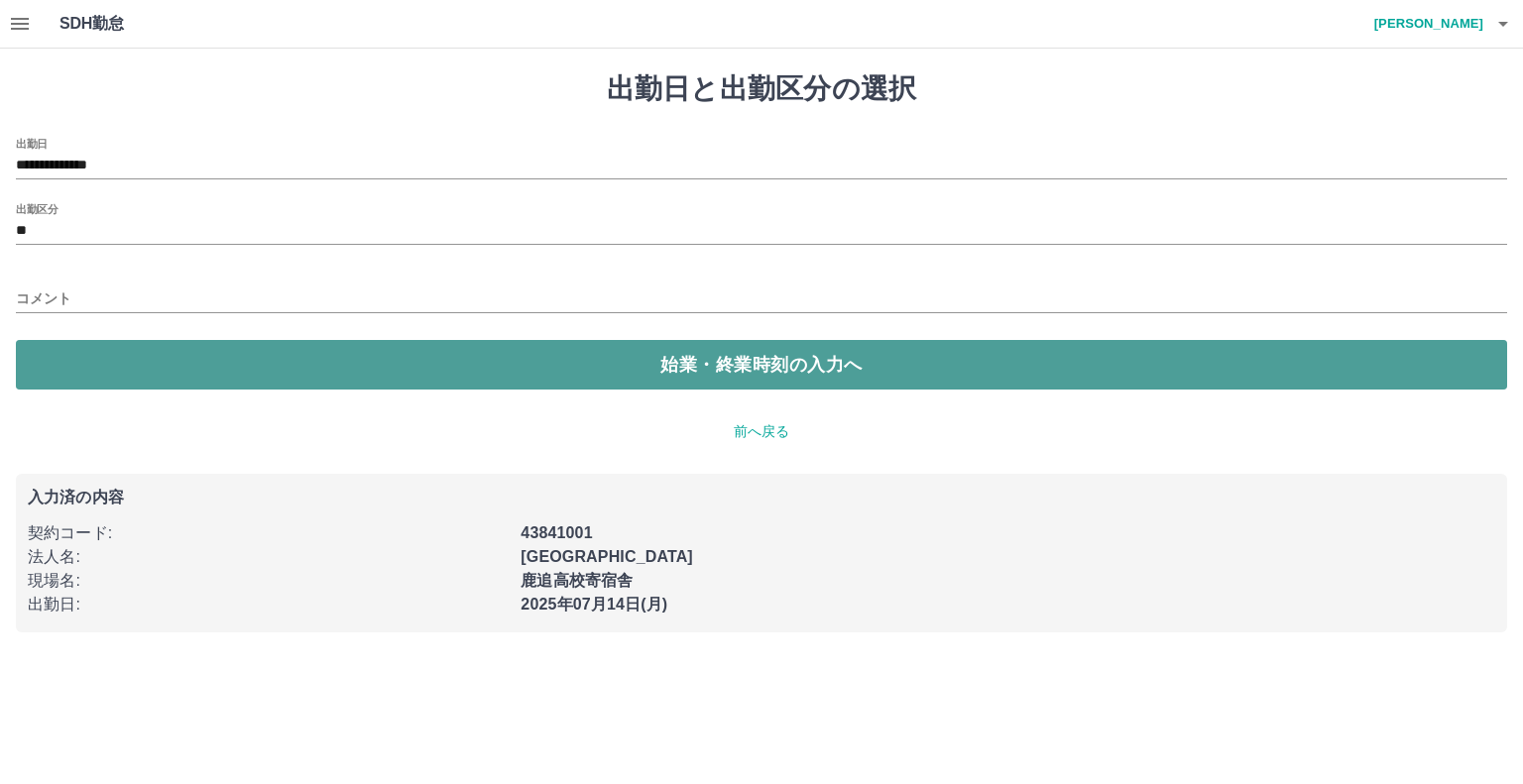 click on "始業・終業時刻の入力へ" at bounding box center (762, 365) 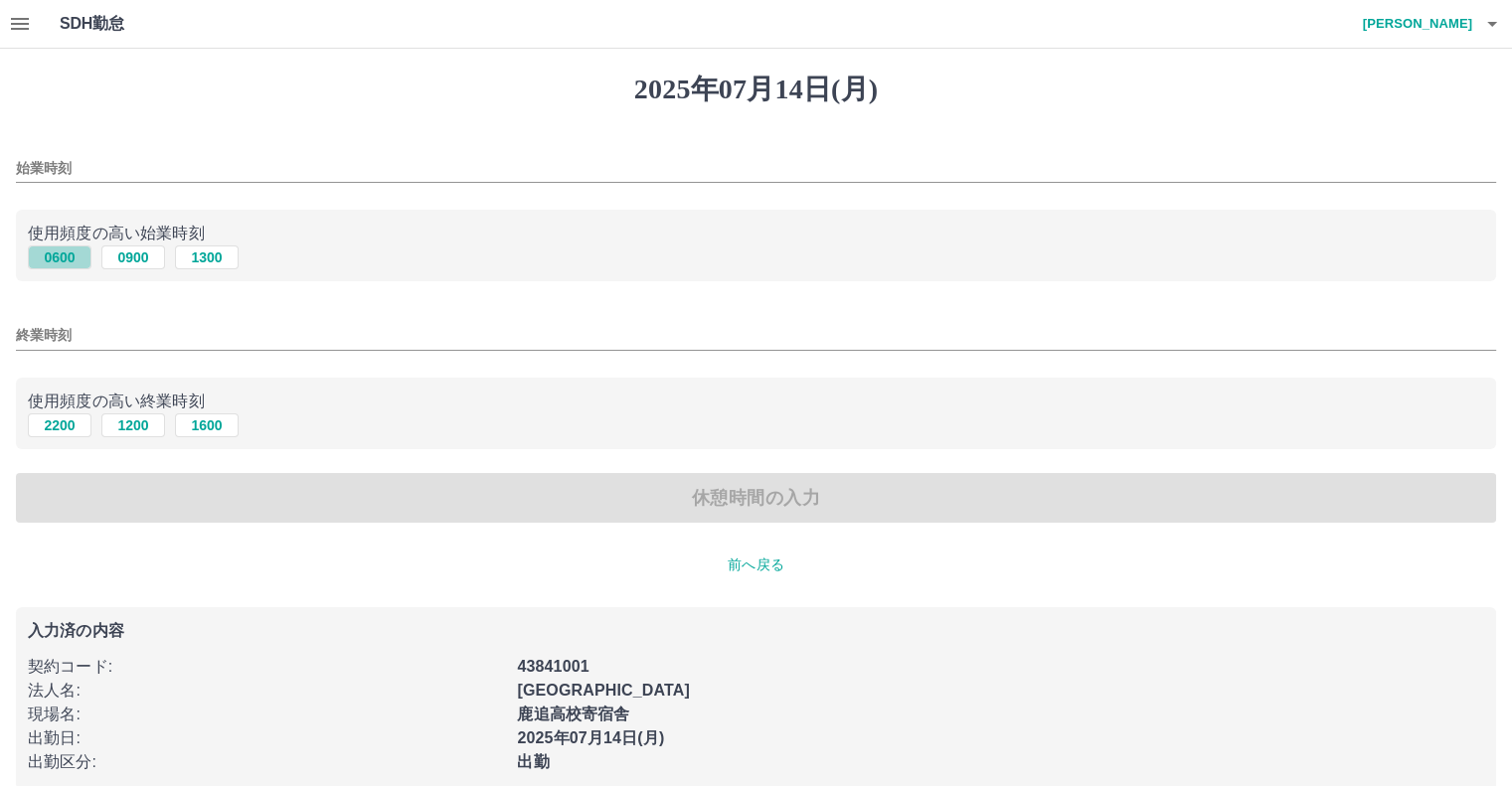 click on "0600" at bounding box center [60, 257] 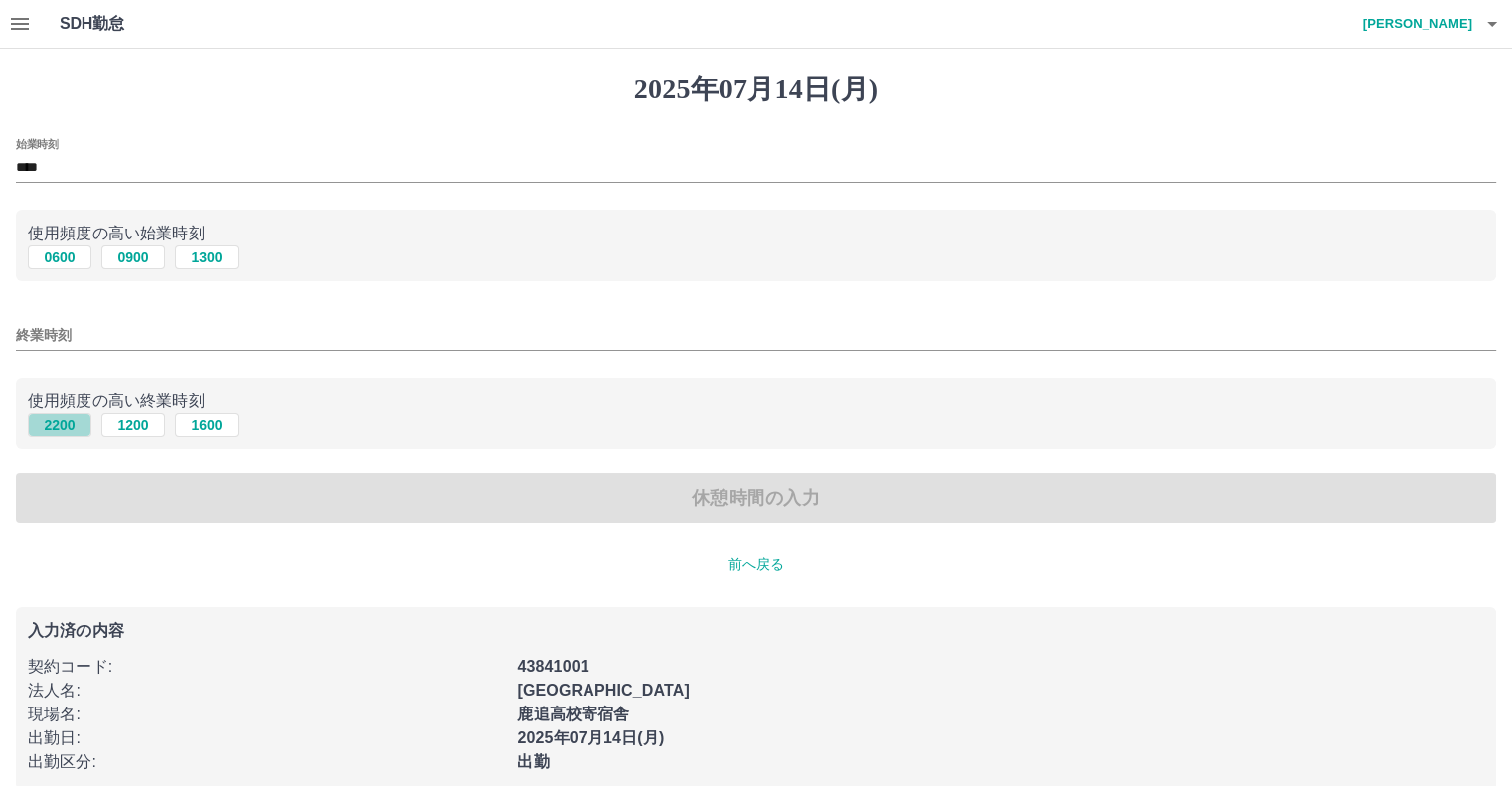 click on "2200" at bounding box center (60, 425) 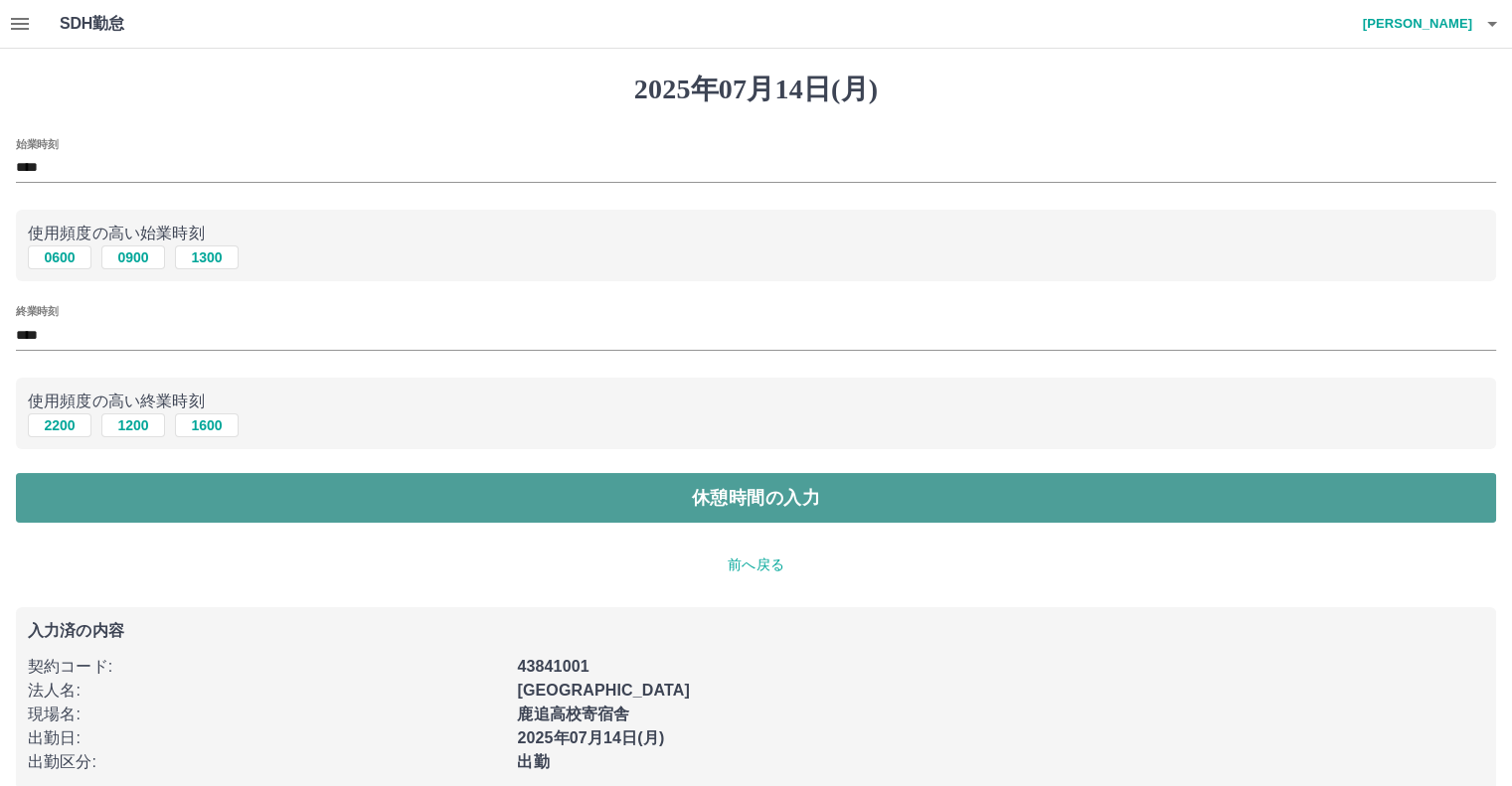 click on "休憩時間の入力" at bounding box center [756, 498] 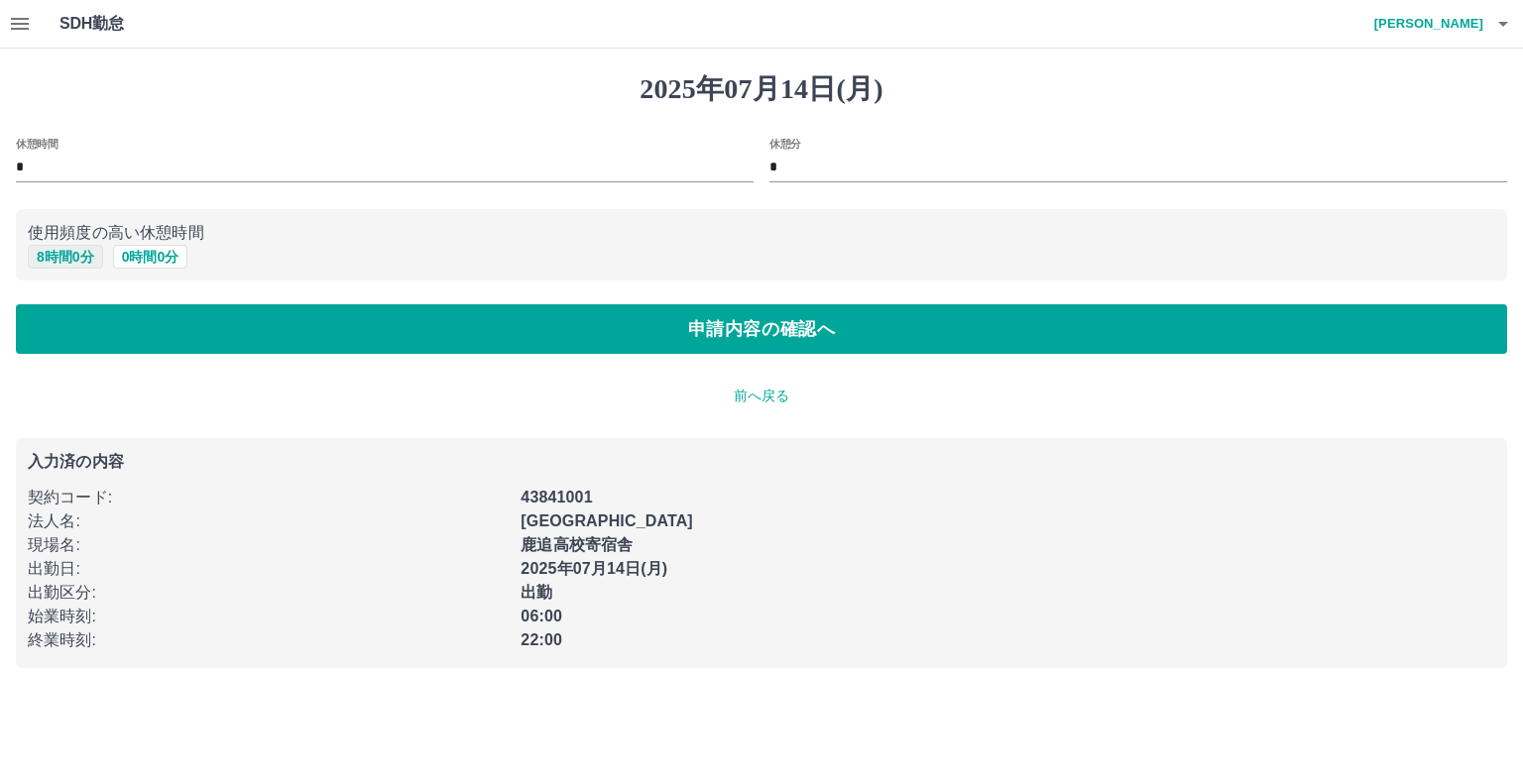 click on "8 時間 0 分" at bounding box center (65, 257) 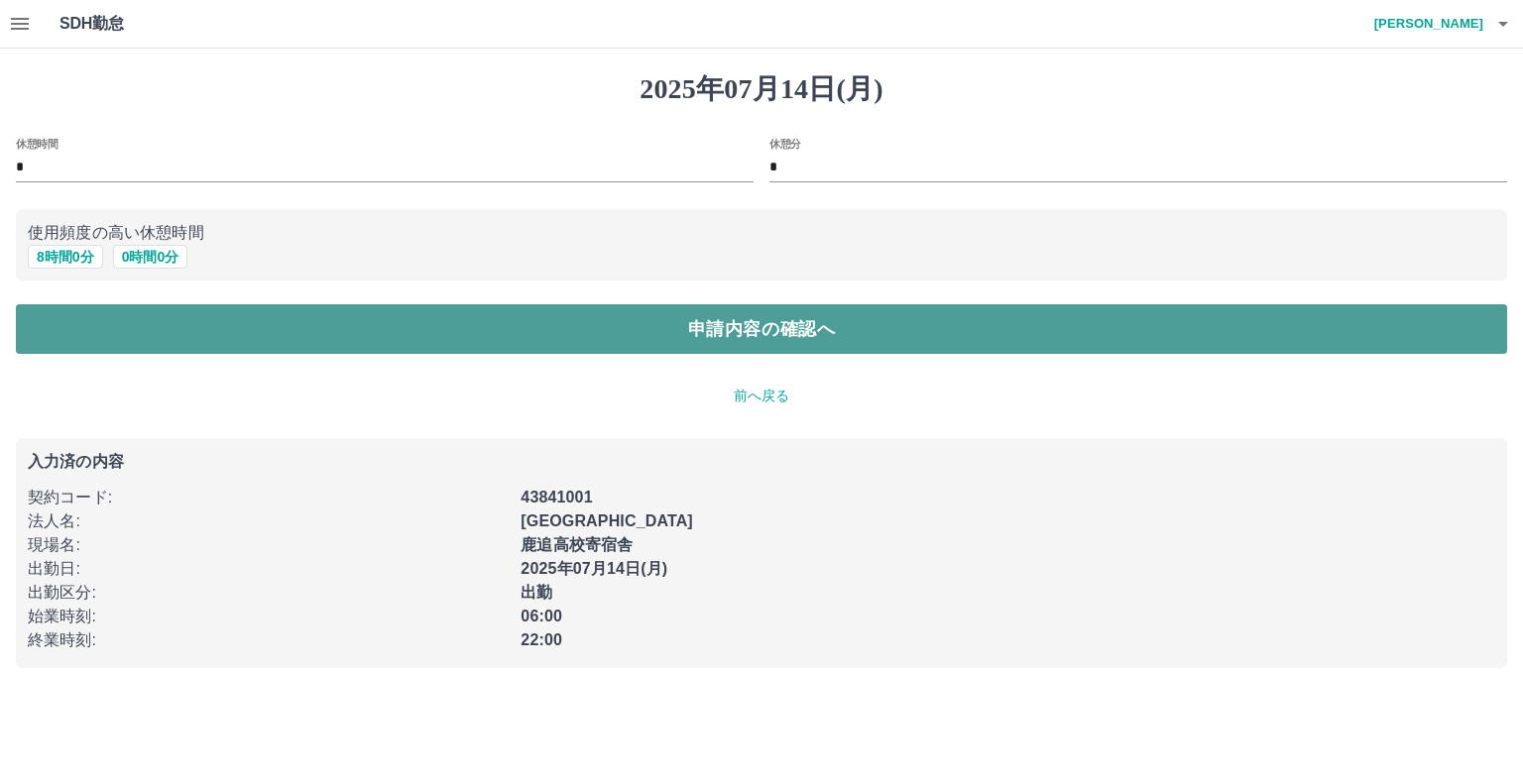 click on "申請内容の確認へ" at bounding box center [762, 329] 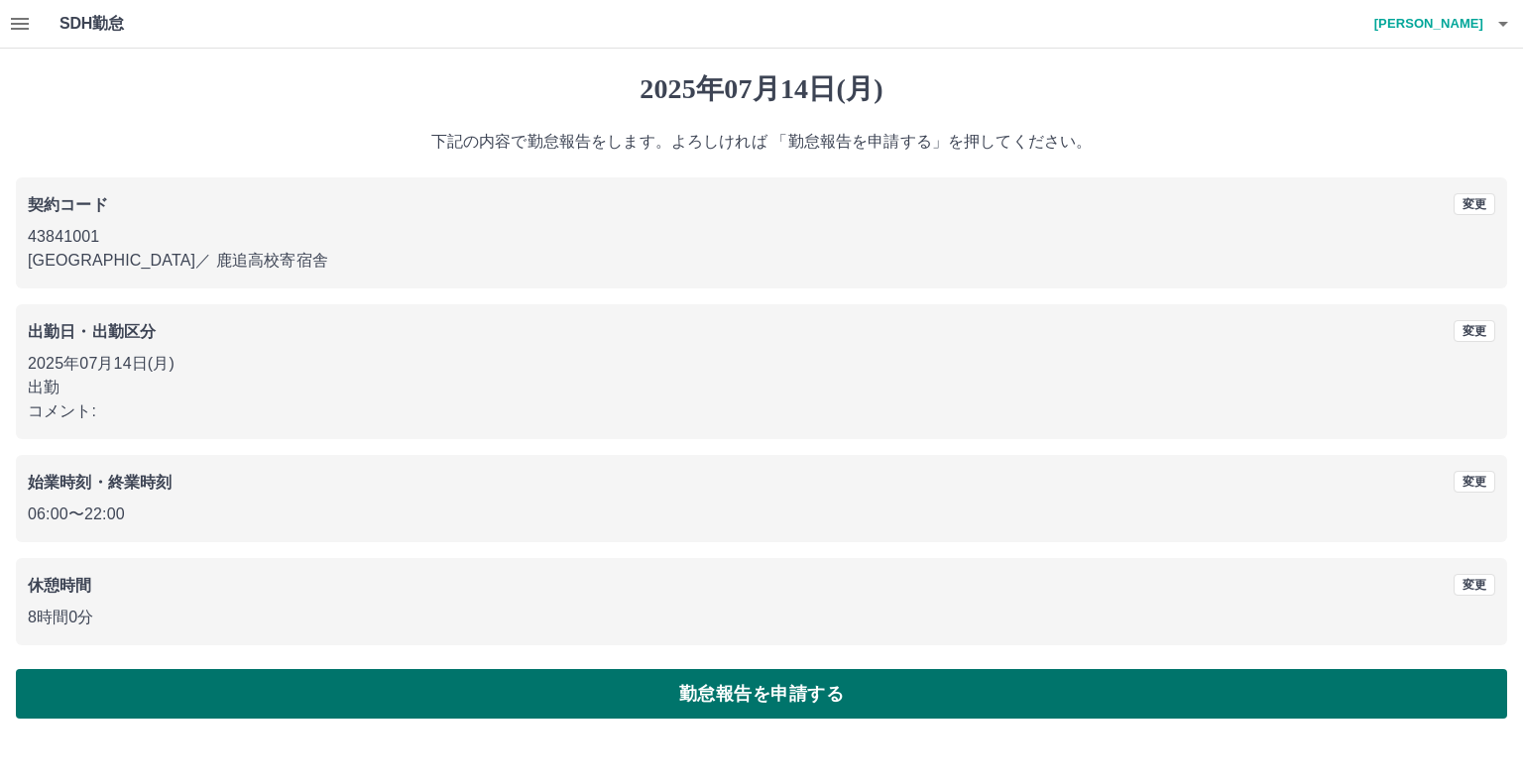 click on "勤怠報告を申請する" at bounding box center [762, 694] 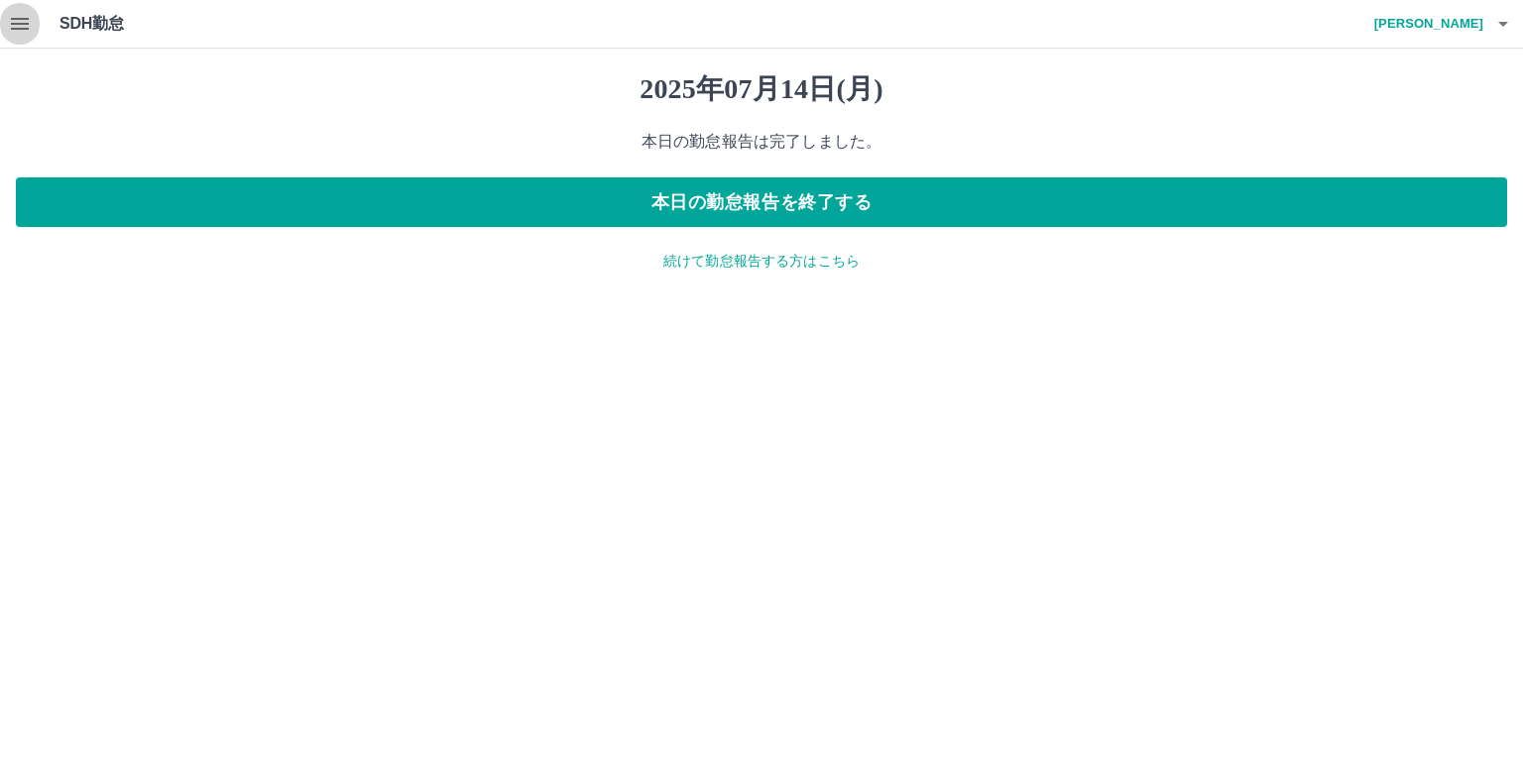 click 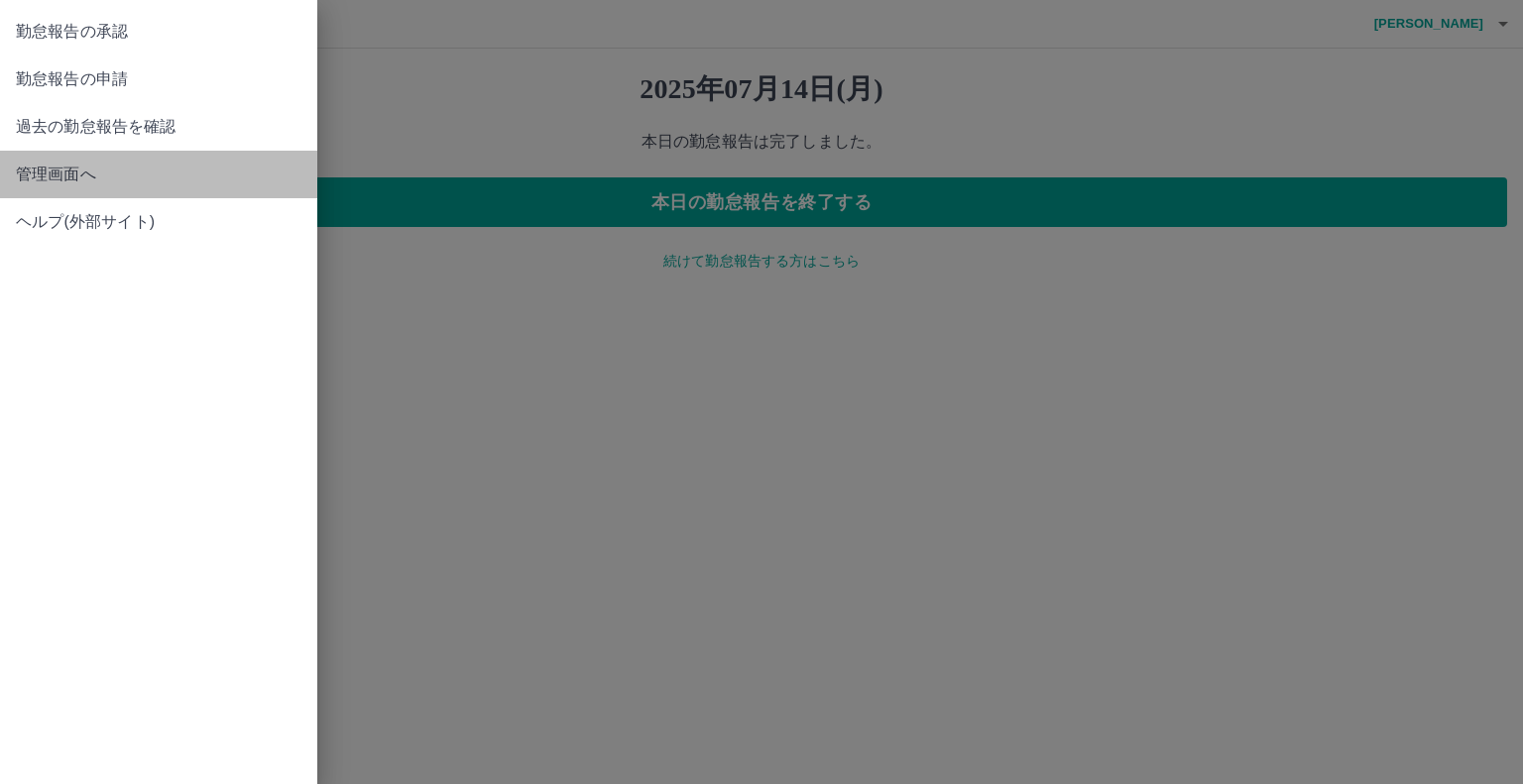 click on "管理画面へ" at bounding box center (159, 174) 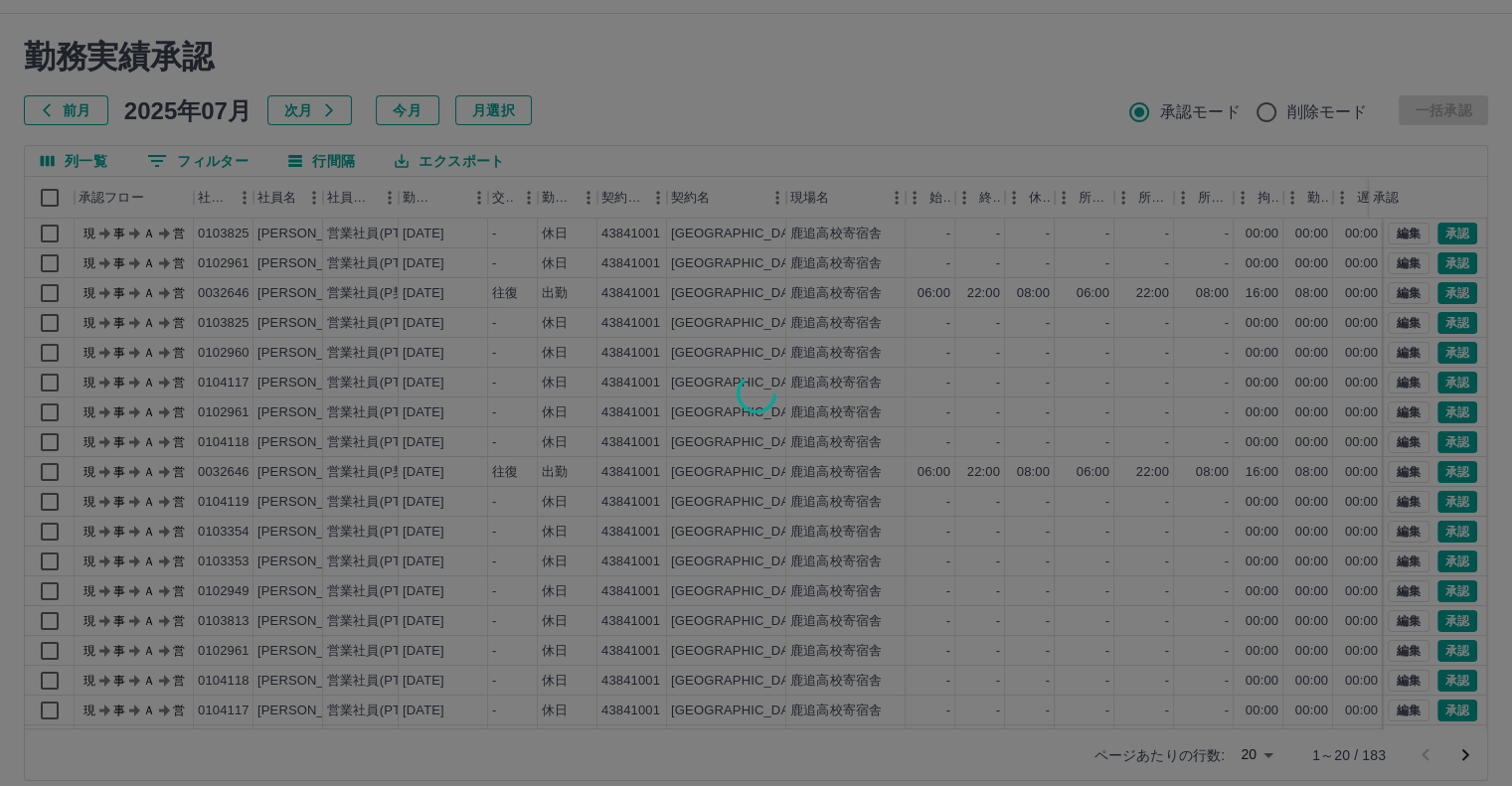 scroll, scrollTop: 54, scrollLeft: 0, axis: vertical 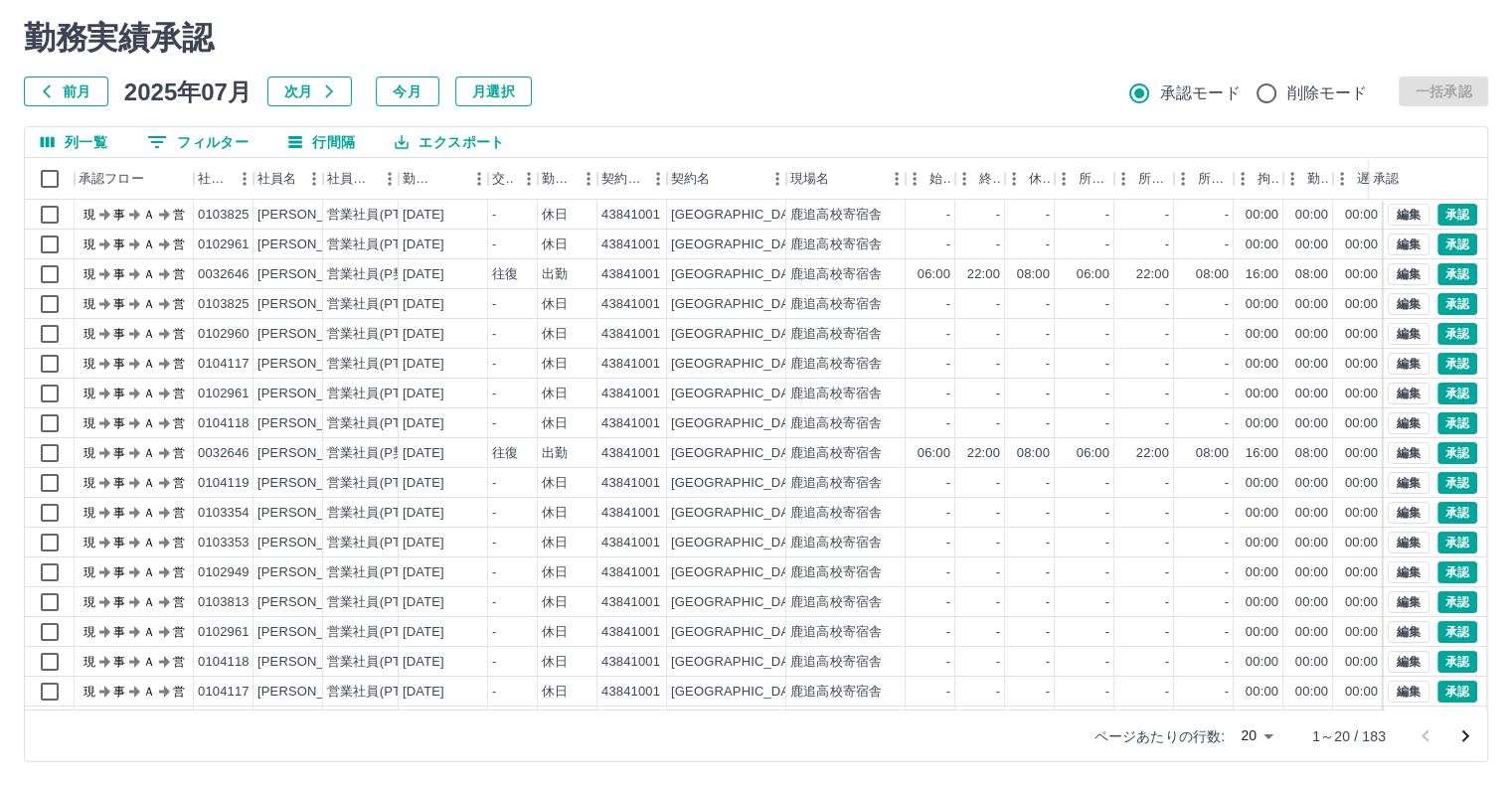 click on "SDH勤怠 川村　健太 勤務実績承認 前月 2025年07月 次月 今月 月選択 承認モード 削除モード 一括承認 列一覧 0 フィルター 行間隔 エクスポート 承認フロー 社員番号 社員名 社員区分 勤務日 交通費 勤務区分 契約コード 契約名 現場名 始業 終業 休憩 所定開始 所定終業 所定休憩 拘束 勤務 遅刻等 コメント ステータス 承認 現 事 Ａ 営 0103825 宮部　暢恵 営業社員(PT契約) 2025-07-15  -  休日 43841001 鹿追町 鹿追高校寄宿舎 - - - - - - 00:00 00:00 00:00 現場責任者承認待 現 事 Ａ 営 0102961 平山　順子 営業社員(PT契約) 2025-07-15  -  休日 43841001 鹿追町 鹿追高校寄宿舎 - - - - - - 00:00 00:00 00:00 現場責任者承認待 現 事 Ａ 営 0032646 川村　健太 営業社員(P契約) 2025-07-14 往復 出勤 43841001 鹿追町 鹿追高校寄宿舎 06:00 22:00 08:00 06:00 22:00 08:00 16:00 08:00 00:00 現場責任者承認待 現 事 Ａ 営 0103825" at bounding box center [756, 366] 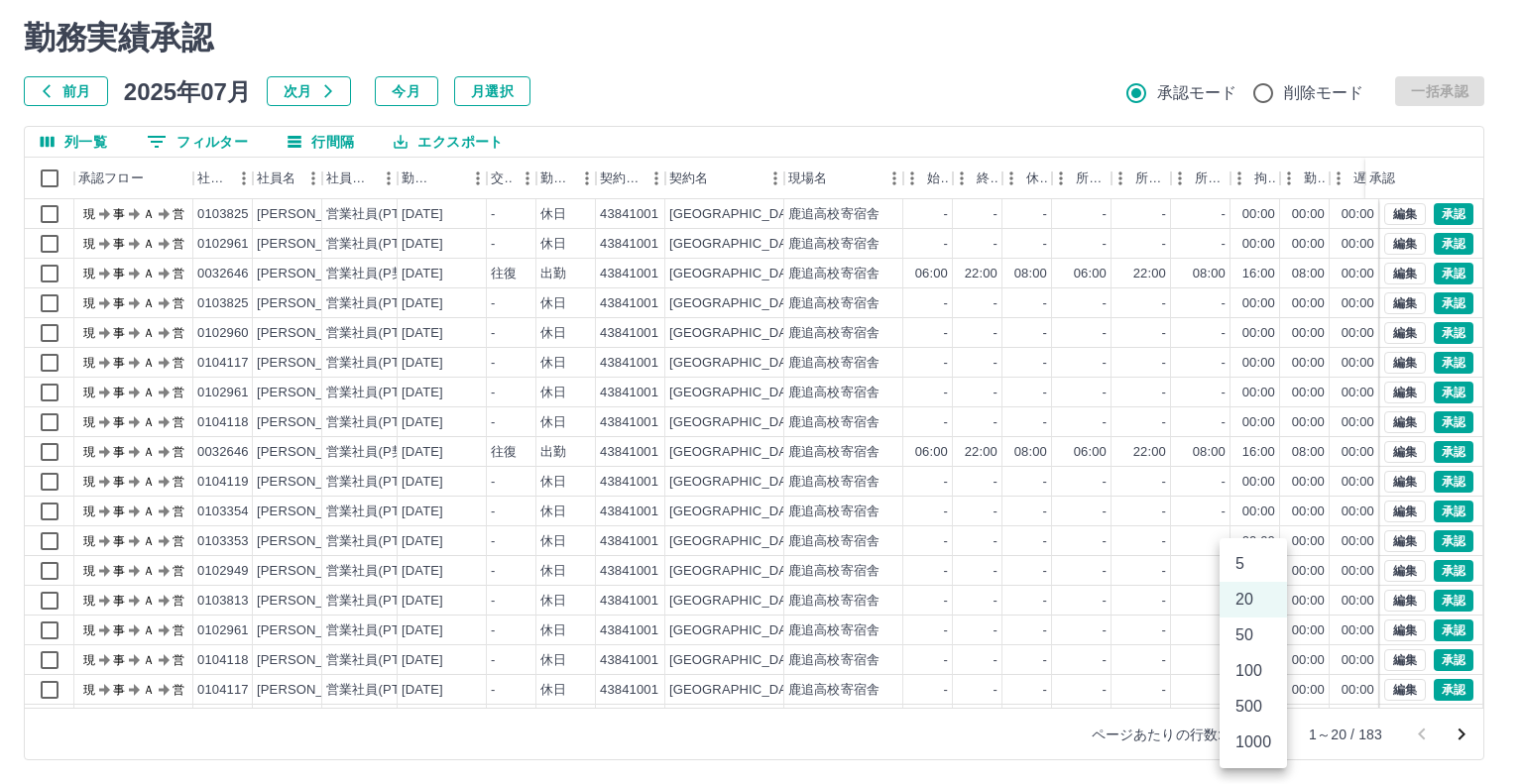 click on "100" at bounding box center [1253, 671] 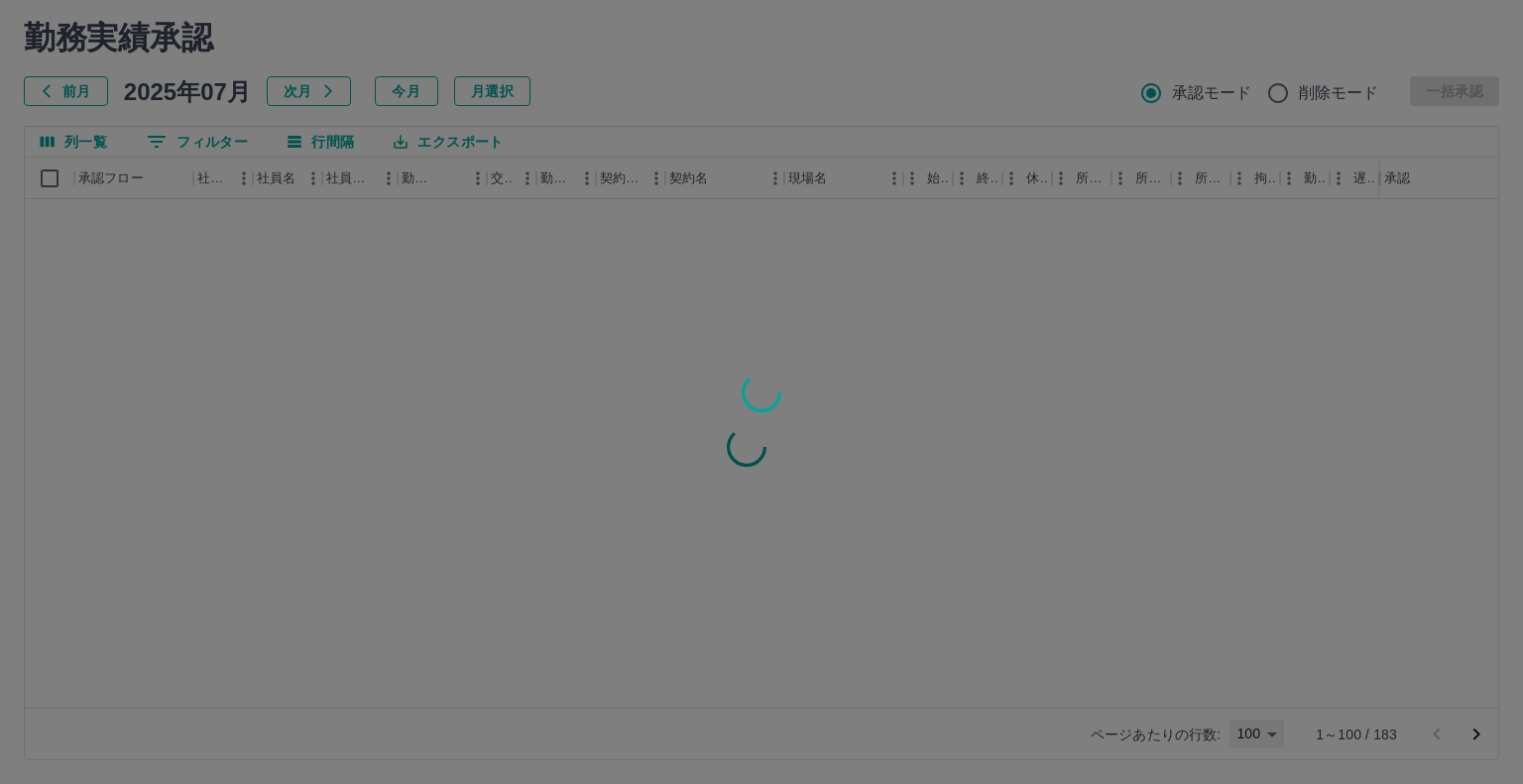 type on "***" 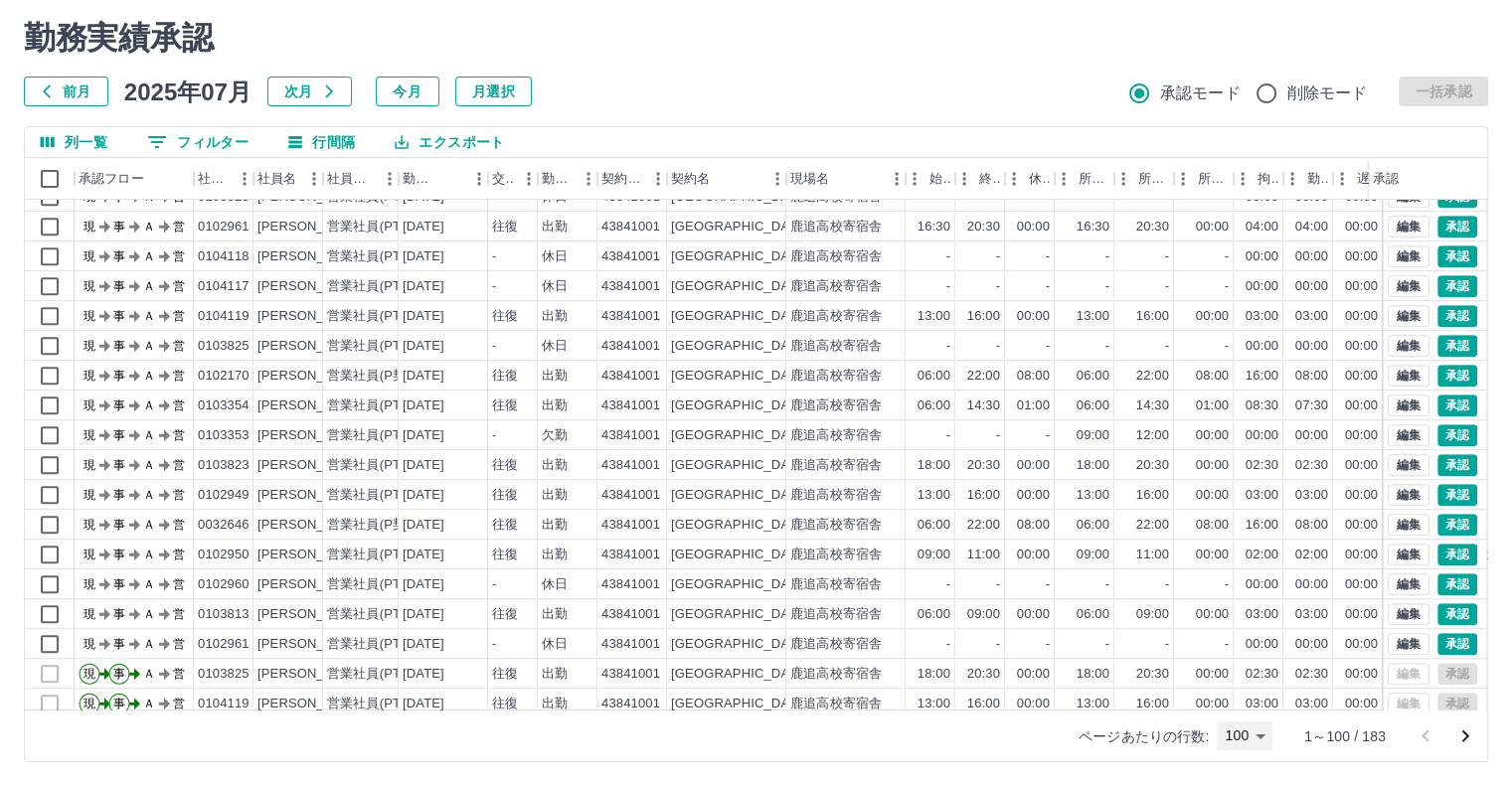scroll, scrollTop: 1229, scrollLeft: 0, axis: vertical 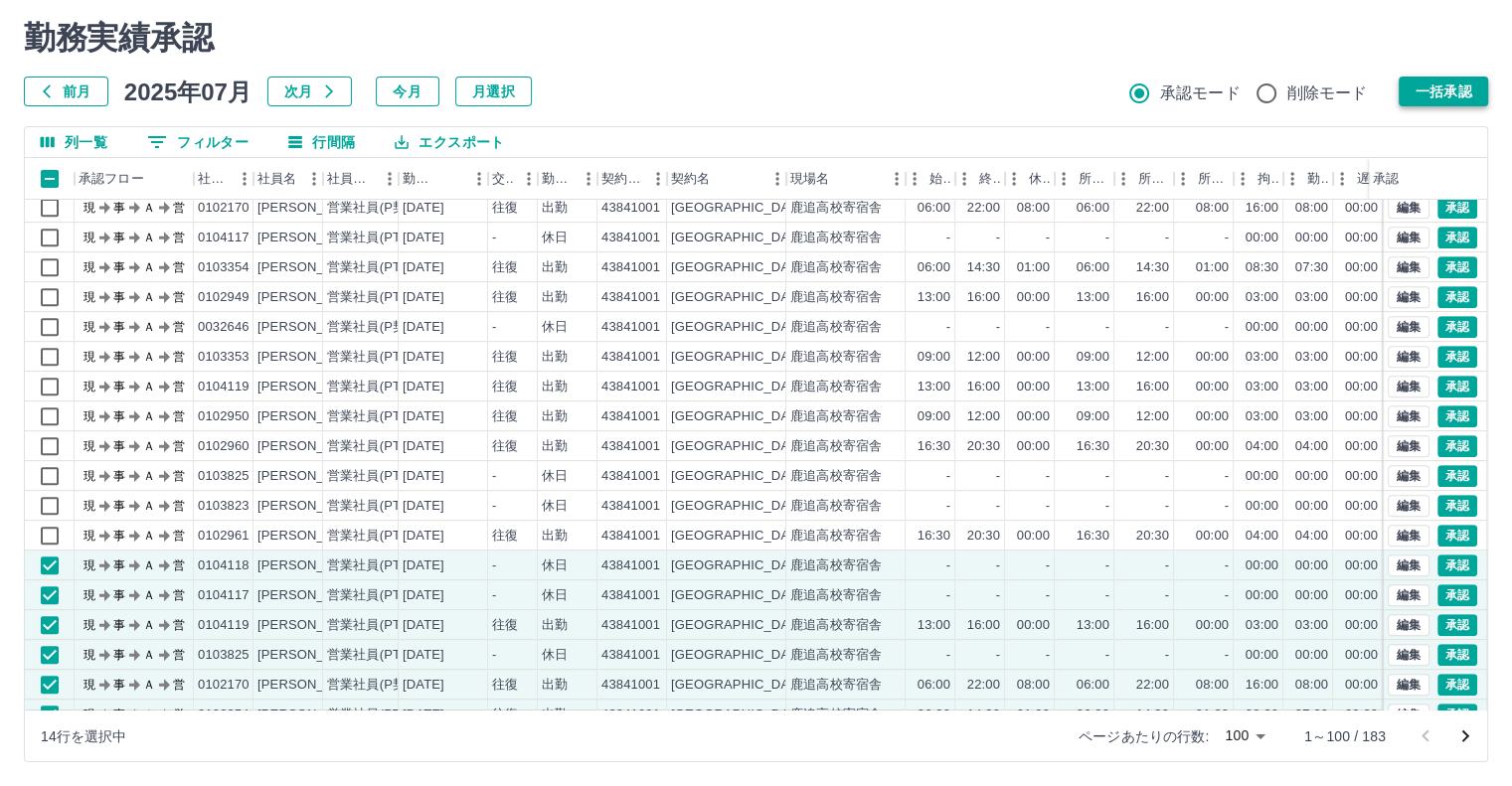 click on "一括承認" at bounding box center (1443, 91) 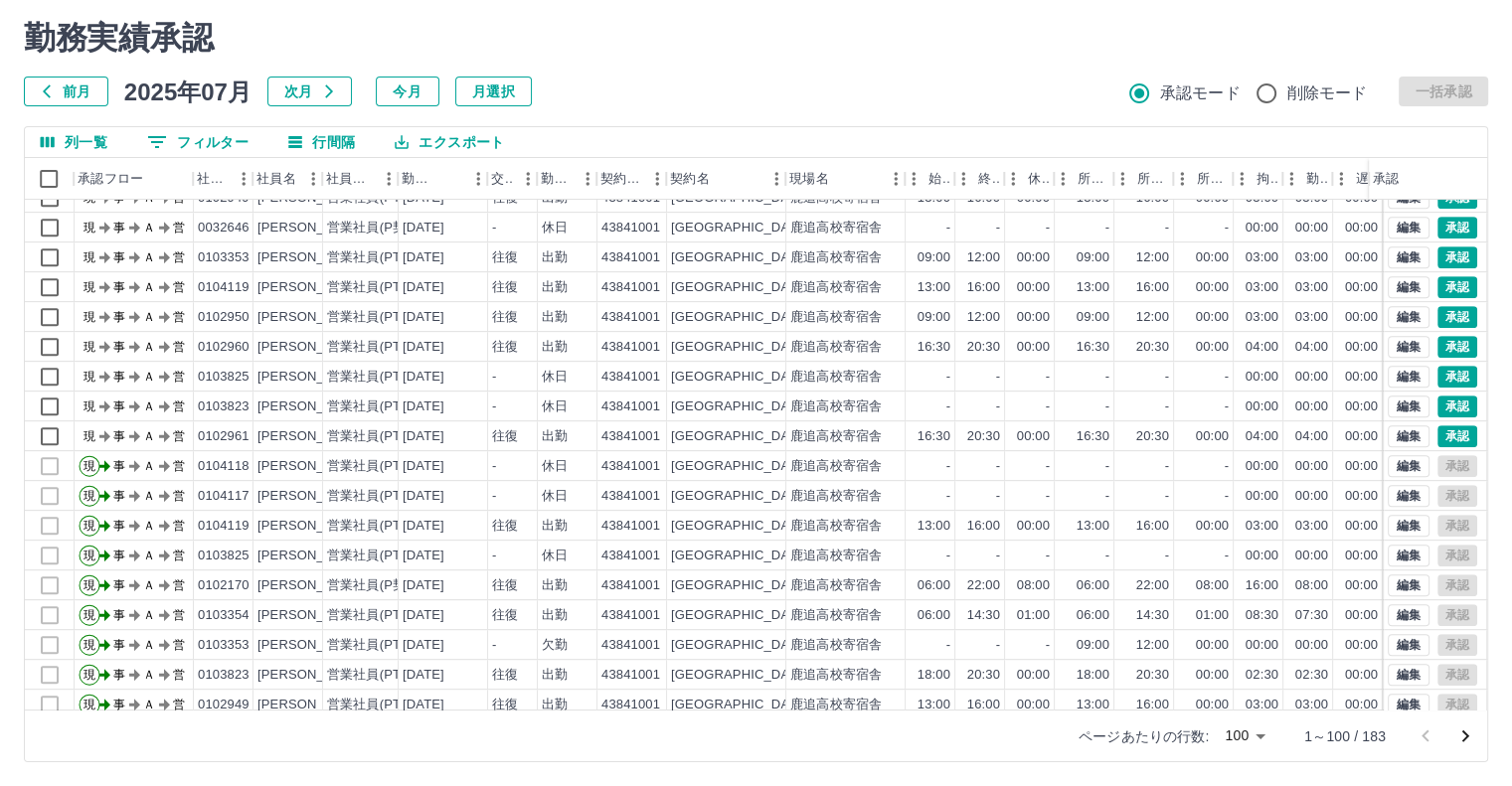 scroll, scrollTop: 1030, scrollLeft: 3, axis: both 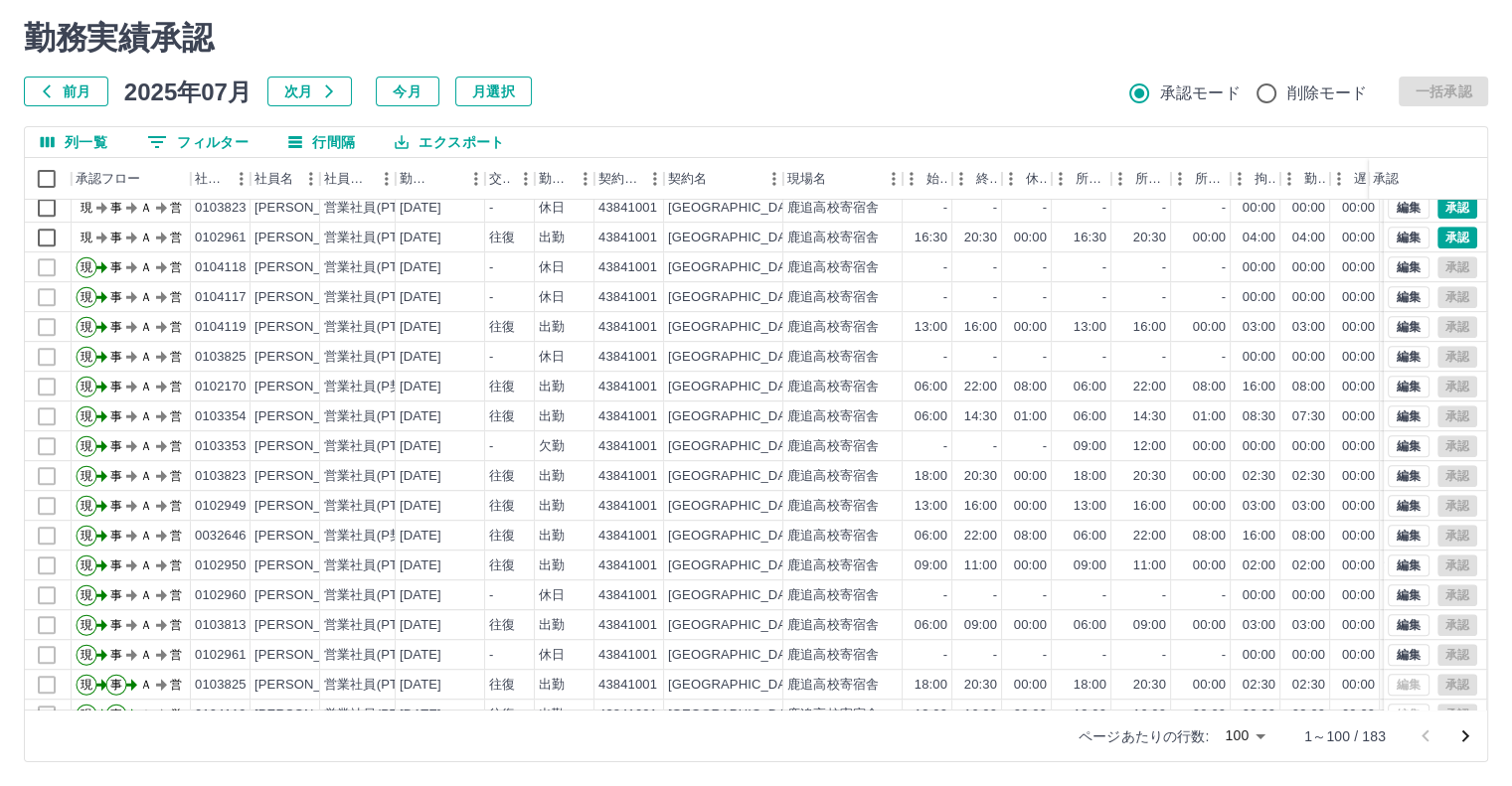 click on "SDH勤怠 川村　健太 勤務実績承認 前月 2025年07月 次月 今月 月選択 承認モード 削除モード 一括承認 列一覧 0 フィルター 行間隔 エクスポート 承認フロー 社員番号 社員名 社員区分 勤務日 交通費 勤務区分 契約コード 契約名 現場名 始業 終業 休憩 所定開始 所定終業 所定休憩 拘束 勤務 遅刻等 コメント ステータス 承認 現 事 Ａ 営 0102960 大前　登美子 営業社員(PT契約) 2025-07-11 往復 出勤 43841001 鹿追町 鹿追高校寄宿舎 16:30 20:30 00:00 16:30 20:30 00:00 04:00 04:00 00:00 現場責任者承認待 現 事 Ａ 営 0103825 宮部　暢恵 営業社員(PT契約) 2025-07-11  -  休日 43841001 鹿追町 鹿追高校寄宿舎 - - - - - - 00:00 00:00 00:00 現場責任者承認待 現 事 Ａ 営 0103823 前川　絵梨 営業社員(PT契約) 2025-07-11  -  休日 43841001 鹿追町 鹿追高校寄宿舎 - - - - - - 00:00 00:00 00:00 現場責任者承認待 現 事 Ａ 営 現" at bounding box center (756, 366) 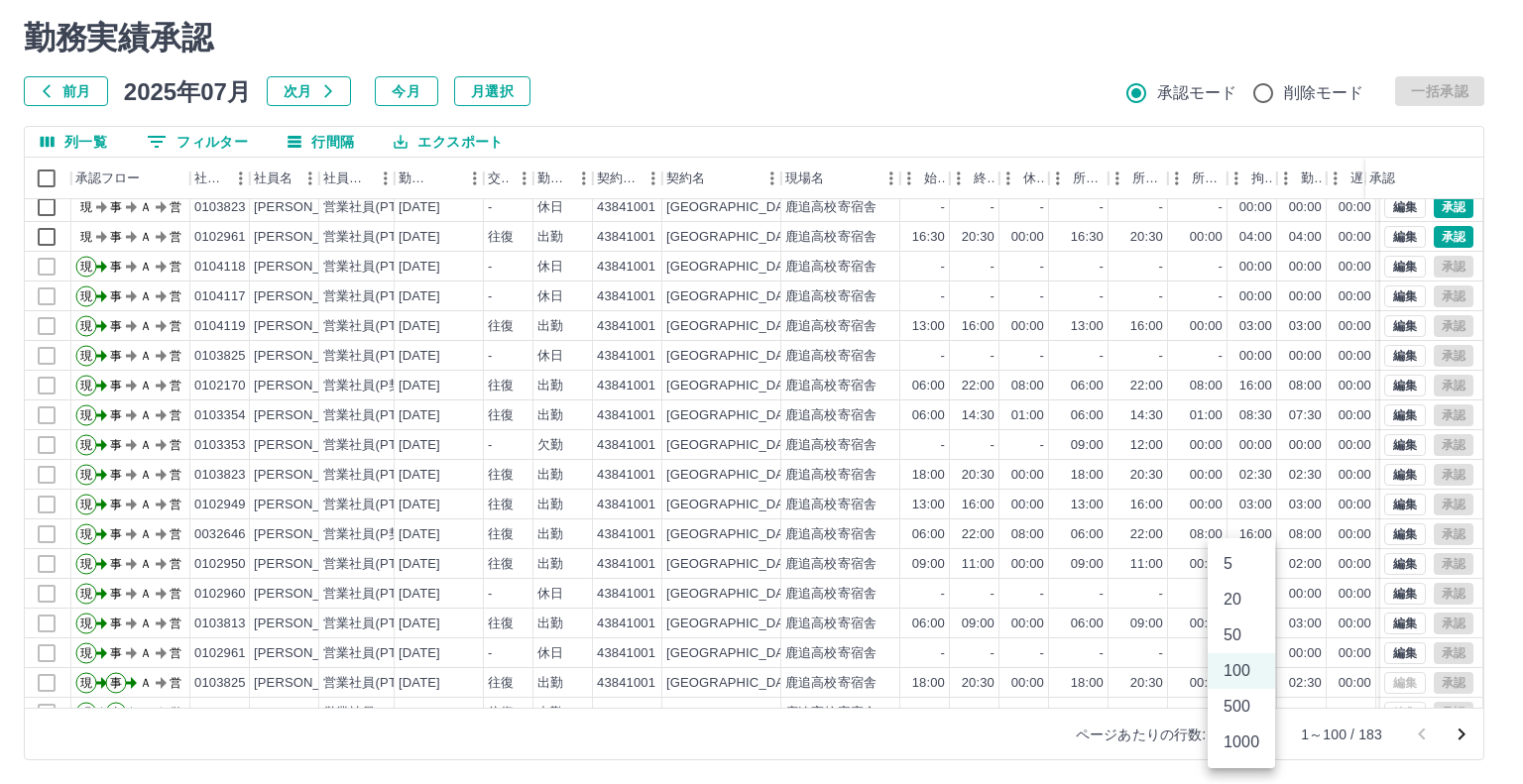 click on "100" at bounding box center [1241, 671] 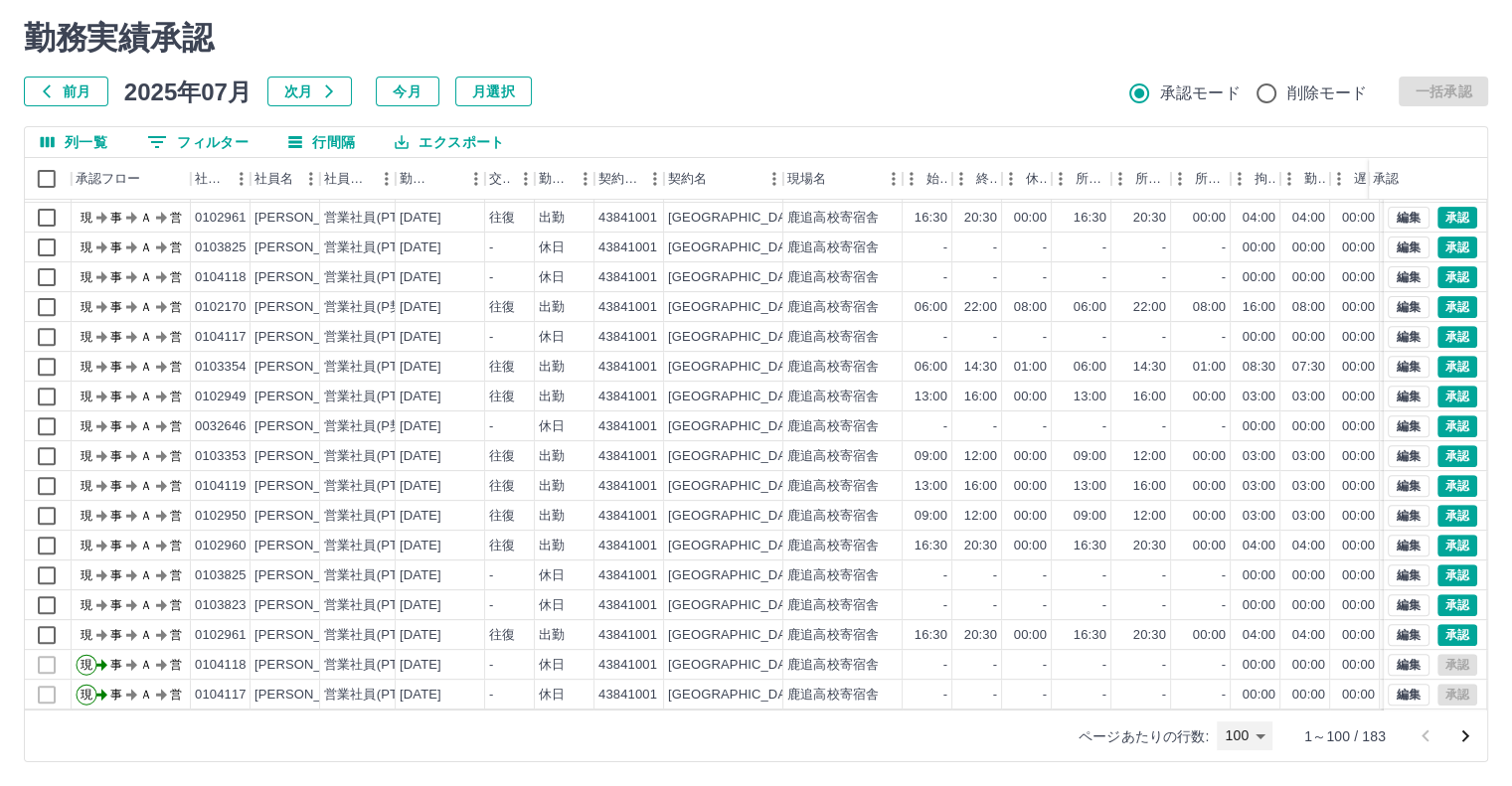 scroll, scrollTop: 732, scrollLeft: 3, axis: both 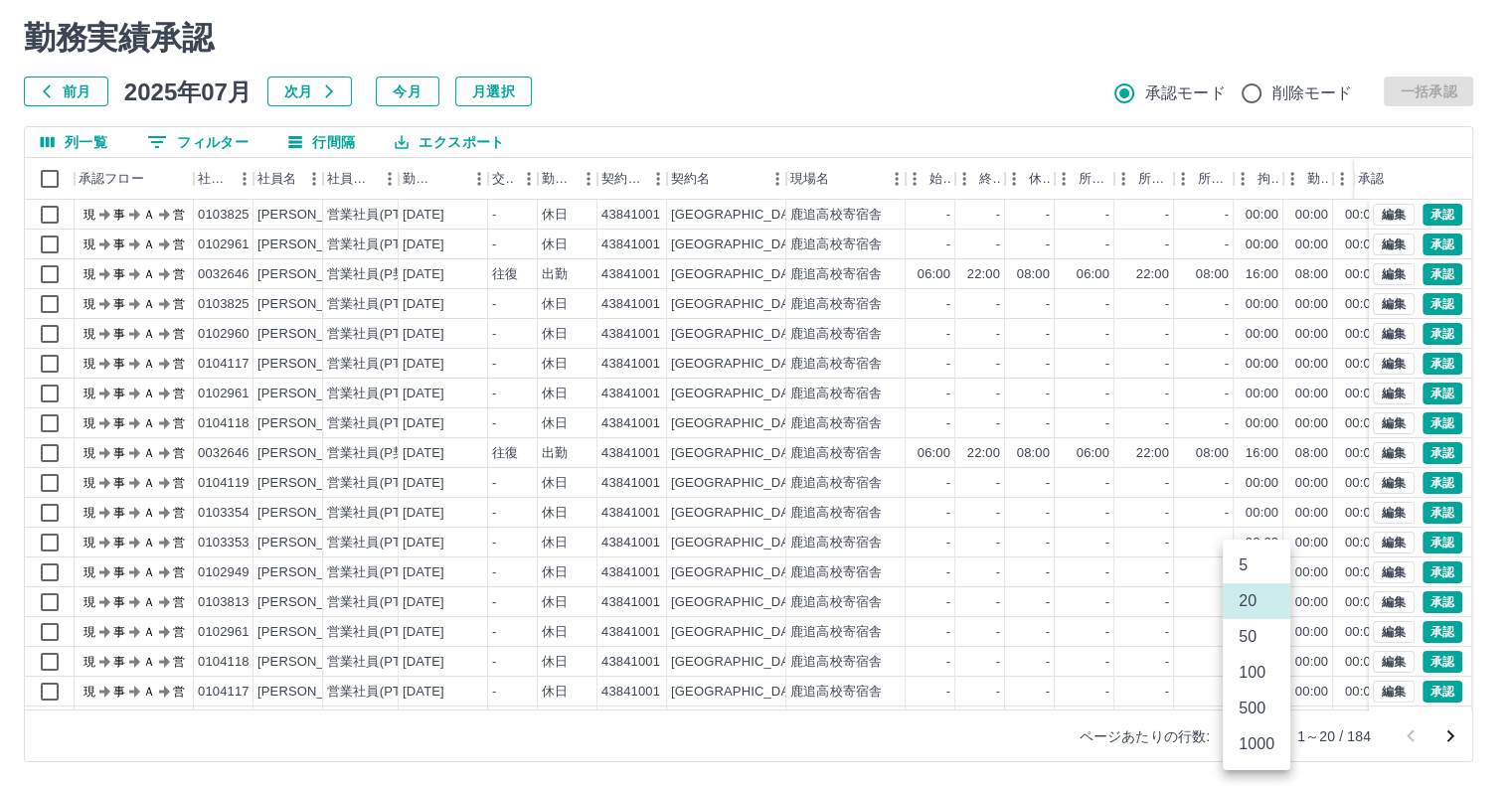 click on "SDH勤怠 川村　健太 勤務実績承認 前月 2025年07月 次月 今月 月選択 承認モード 削除モード 一括承認 列一覧 0 フィルター 行間隔 エクスポート 承認フロー 社員番号 社員名 社員区分 勤務日 交通費 勤務区分 契約コード 契約名 現場名 始業 終業 休憩 所定開始 所定終業 所定休憩 拘束 勤務 遅刻等 コメント ステータス 承認 現 事 Ａ 営 0103825 宮部　暢恵 営業社員(PT契約) 2025-07-15  -  休日 43841001 鹿追町 鹿追高校寄宿舎 - - - - - - 00:00 00:00 00:00 現場責任者承認待 現 事 Ａ 営 0102961 平山　順子 営業社員(PT契約) 2025-07-15  -  休日 43841001 鹿追町 鹿追高校寄宿舎 - - - - - - 00:00 00:00 00:00 現場責任者承認待 現 事 Ａ 営 0032646 川村　健太 営業社員(P契約) 2025-07-14 往復 出勤 43841001 鹿追町 鹿追高校寄宿舎 06:00 22:00 08:00 06:00 22:00 08:00 16:00 08:00 00:00 現場責任者承認待 現 事 Ａ 営 0103825" at bounding box center [756, 366] 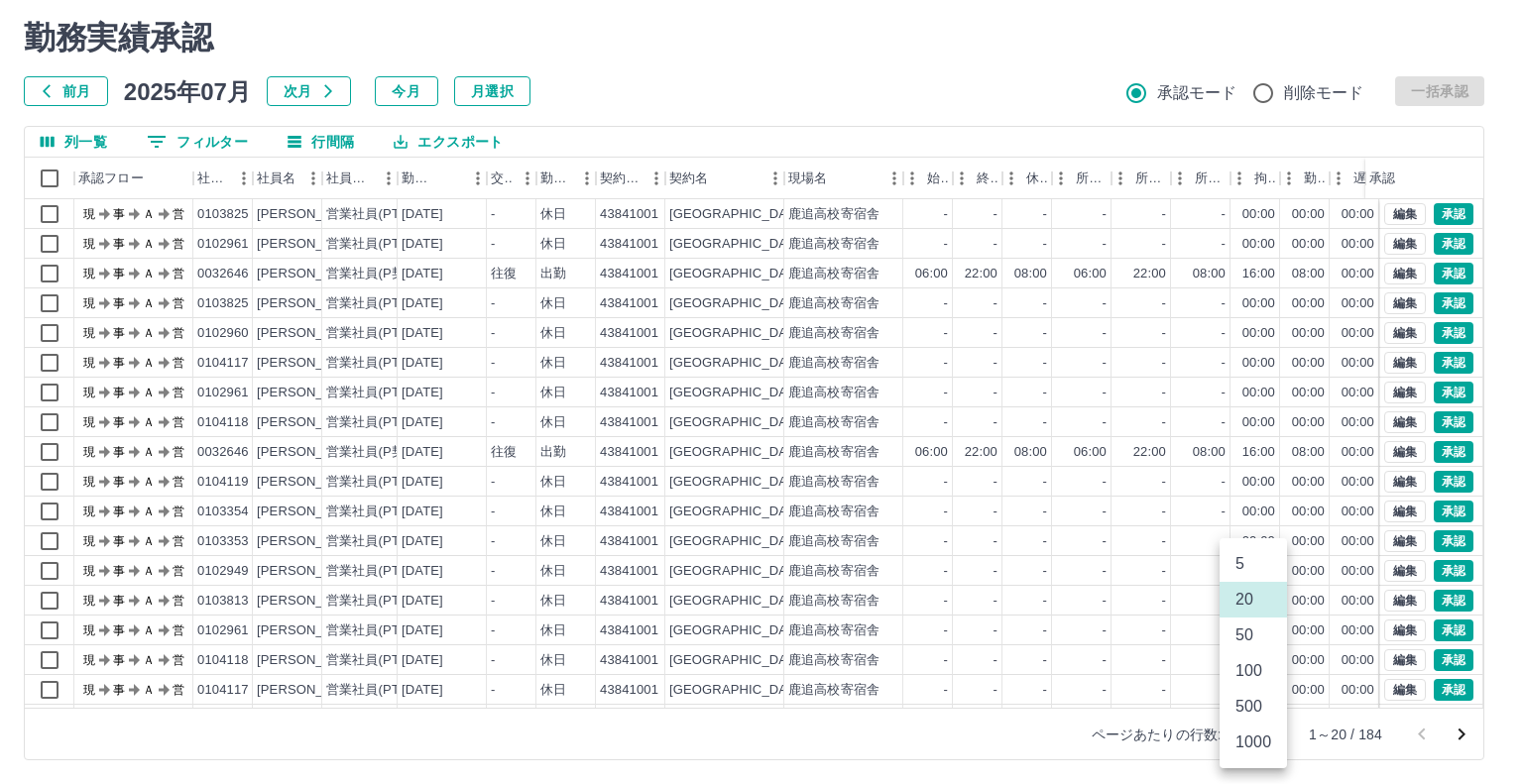 click on "100" at bounding box center [1253, 671] 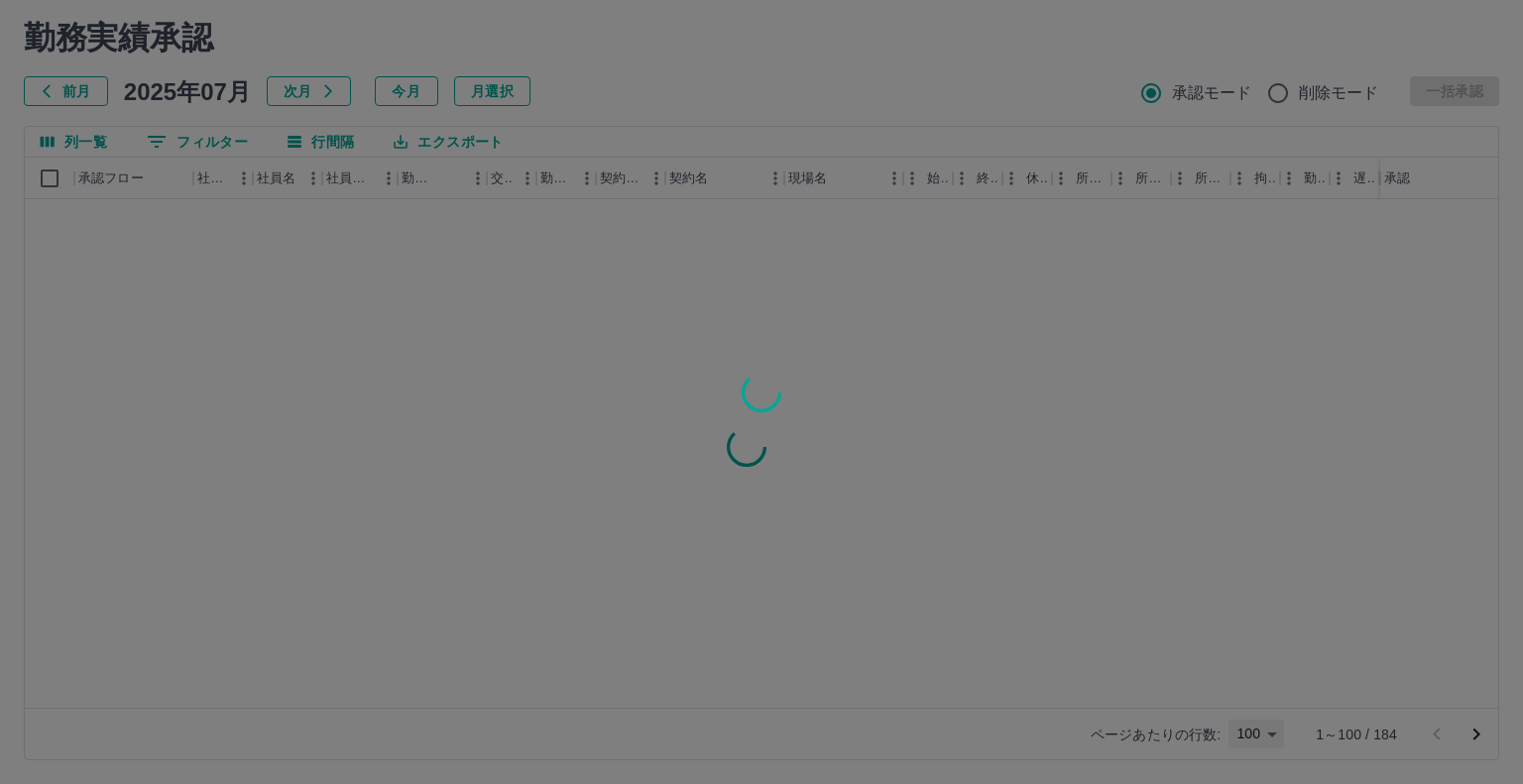 type on "***" 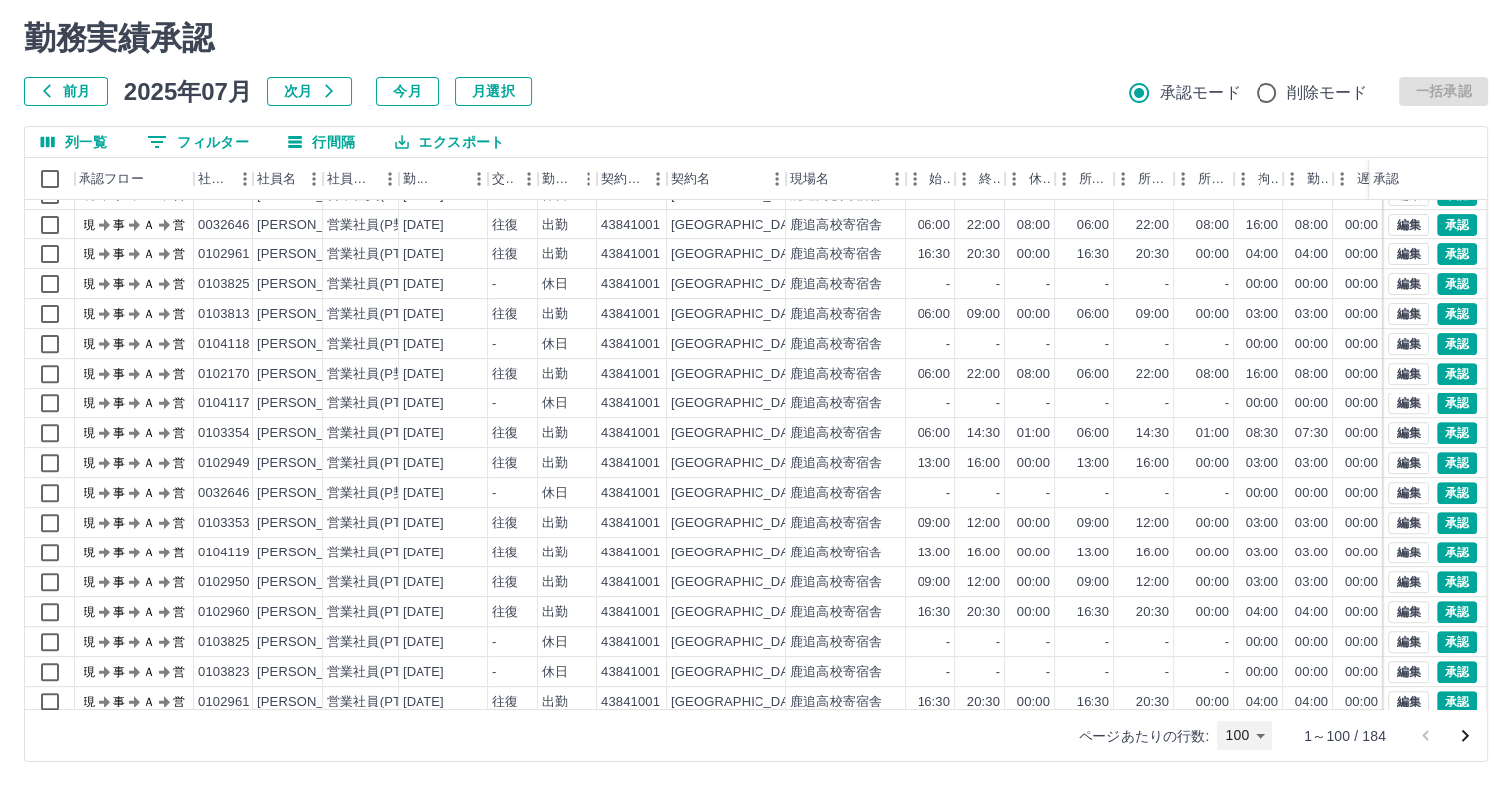 scroll, scrollTop: 894, scrollLeft: 0, axis: vertical 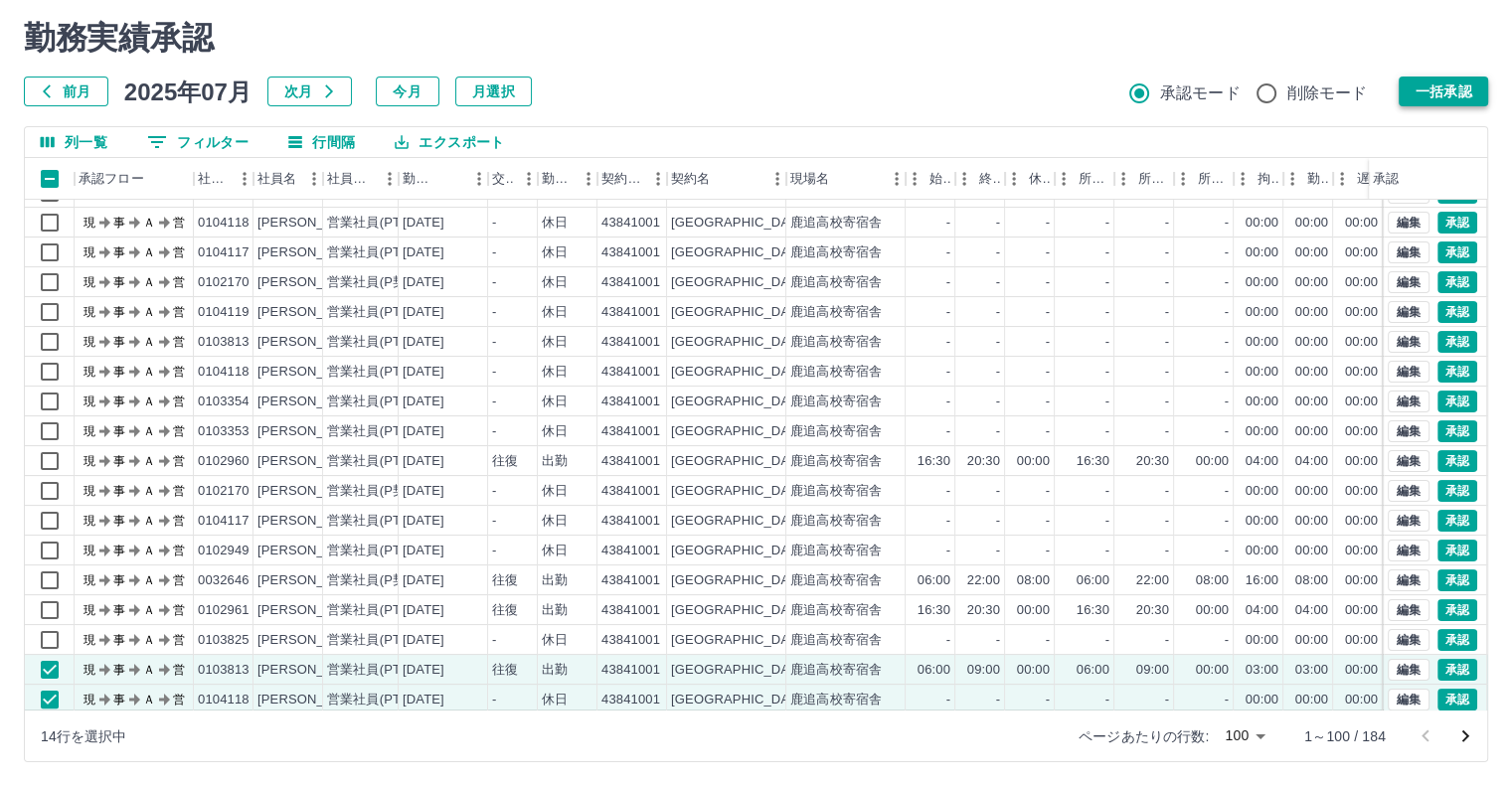 click on "一括承認" at bounding box center (1443, 91) 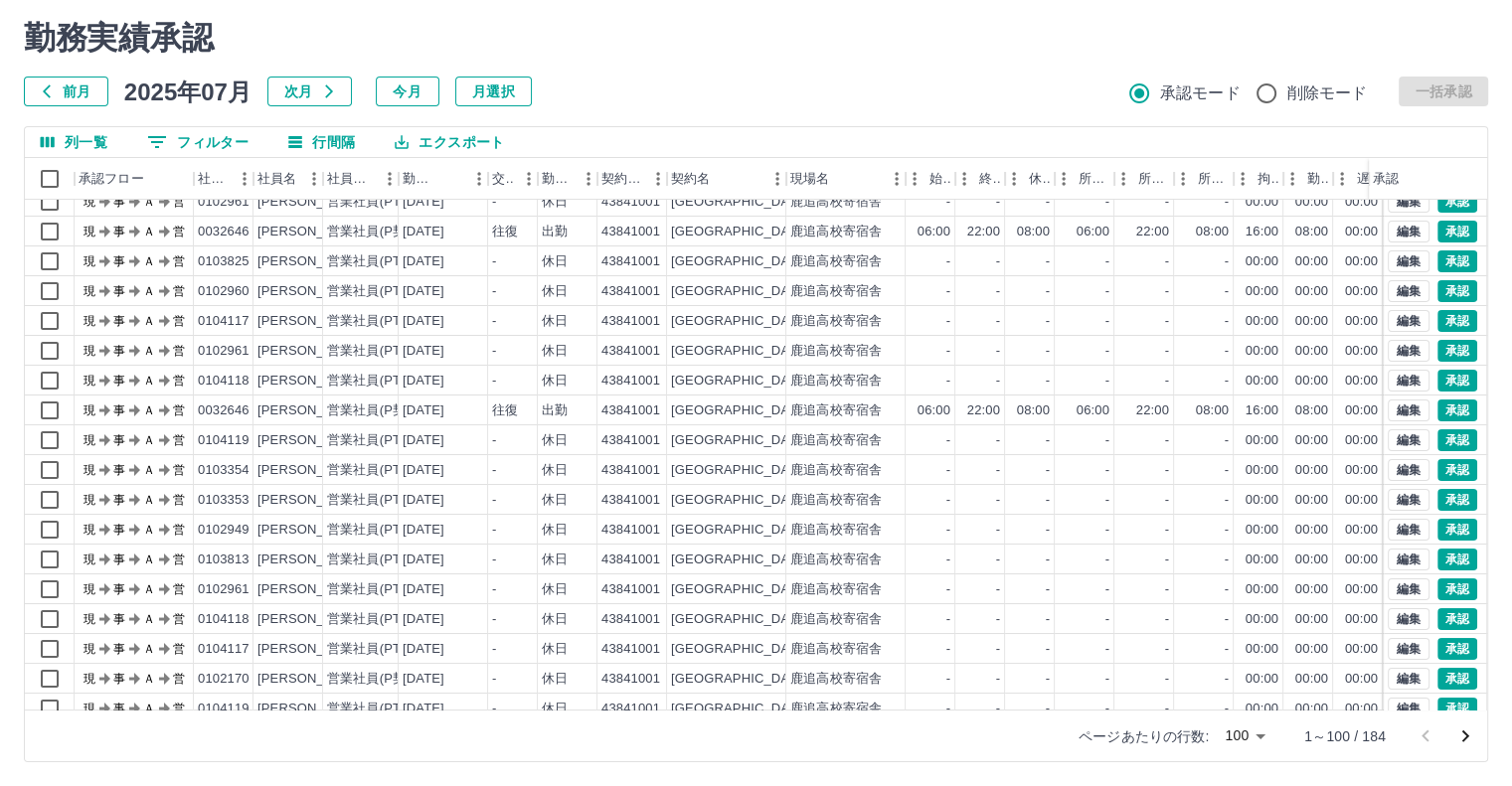 scroll, scrollTop: 0, scrollLeft: 0, axis: both 